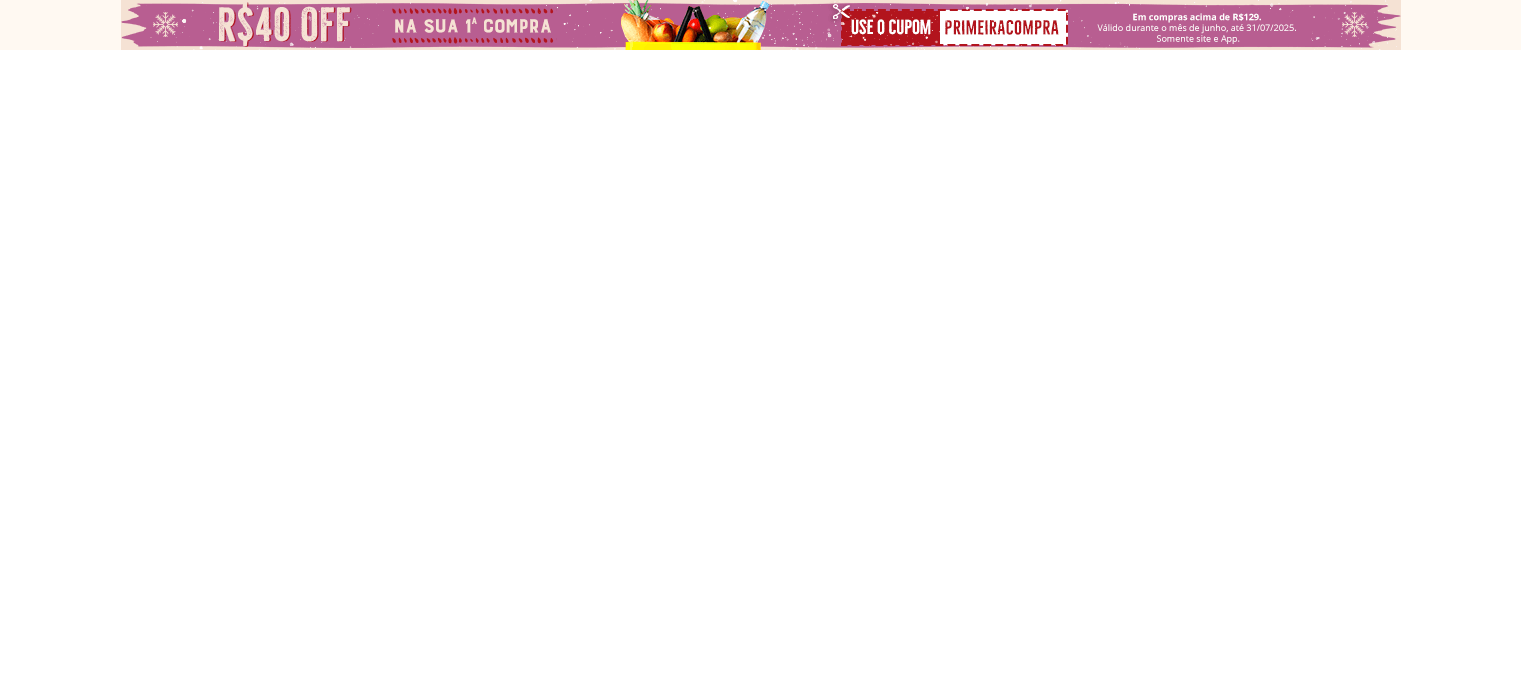 scroll, scrollTop: 0, scrollLeft: 0, axis: both 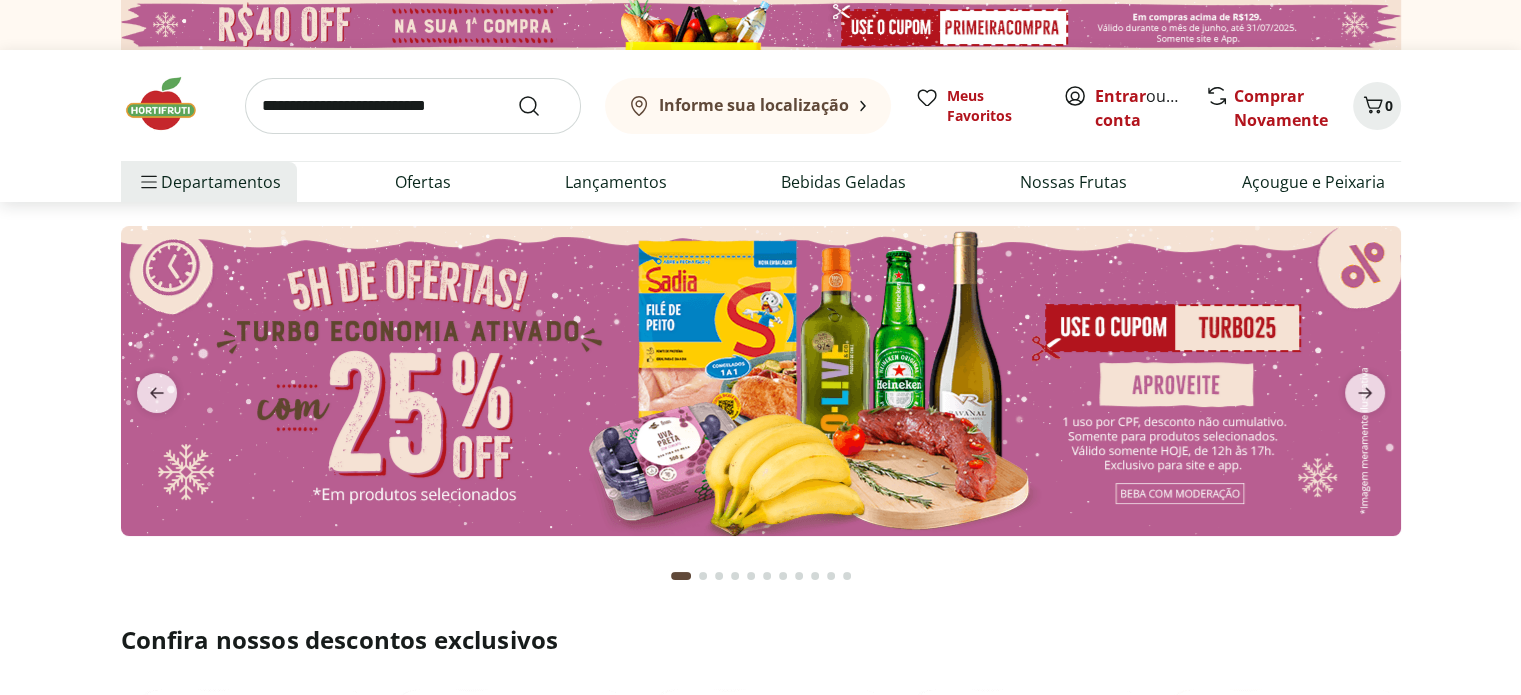 click on "Informe sua localização" at bounding box center [754, 105] 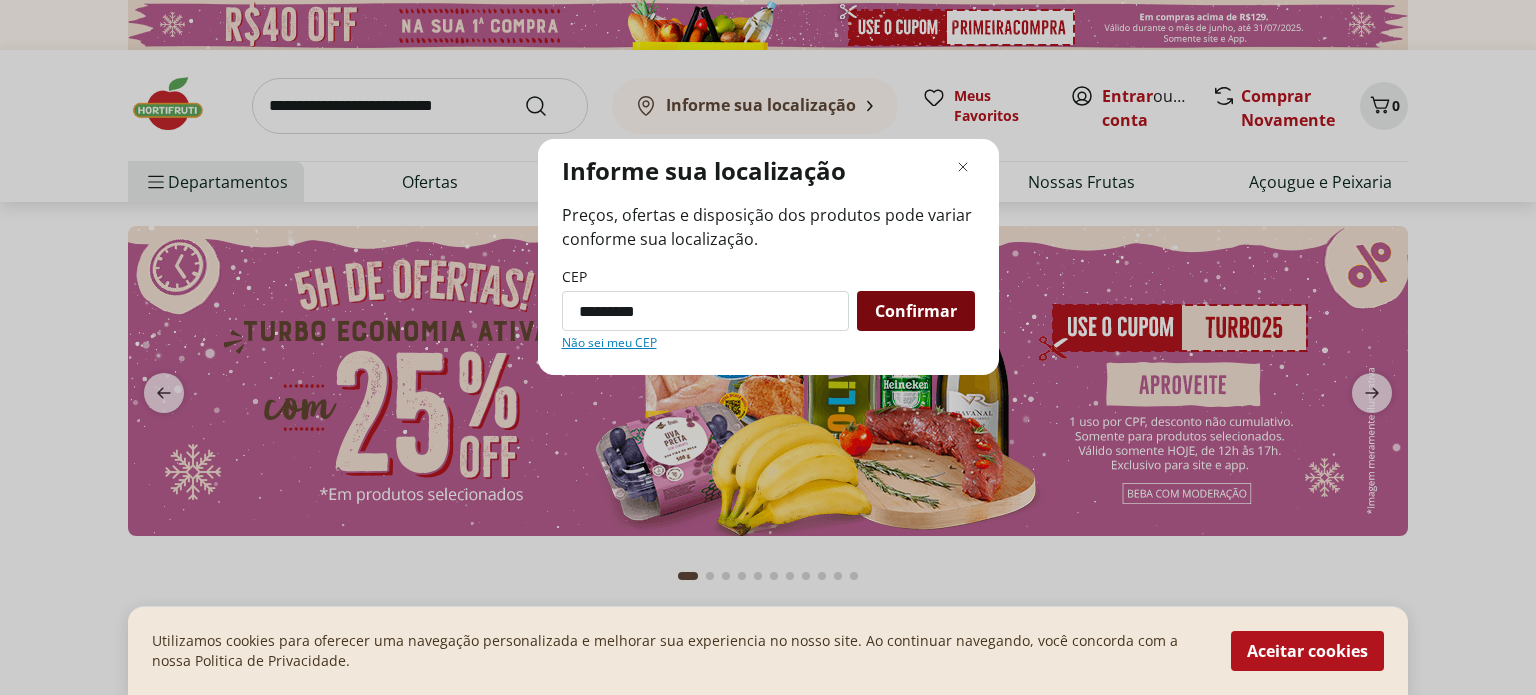 type on "*********" 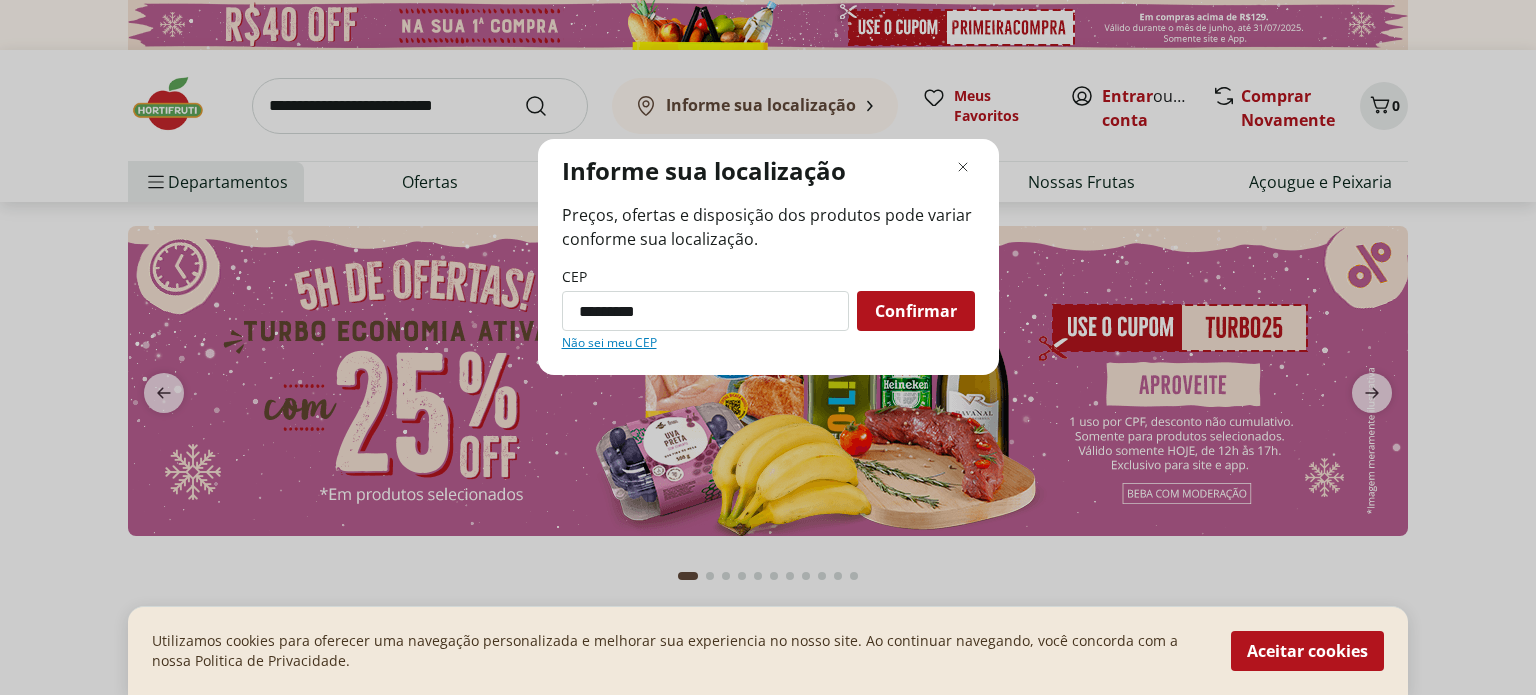 click on "Confirmar" at bounding box center (916, 311) 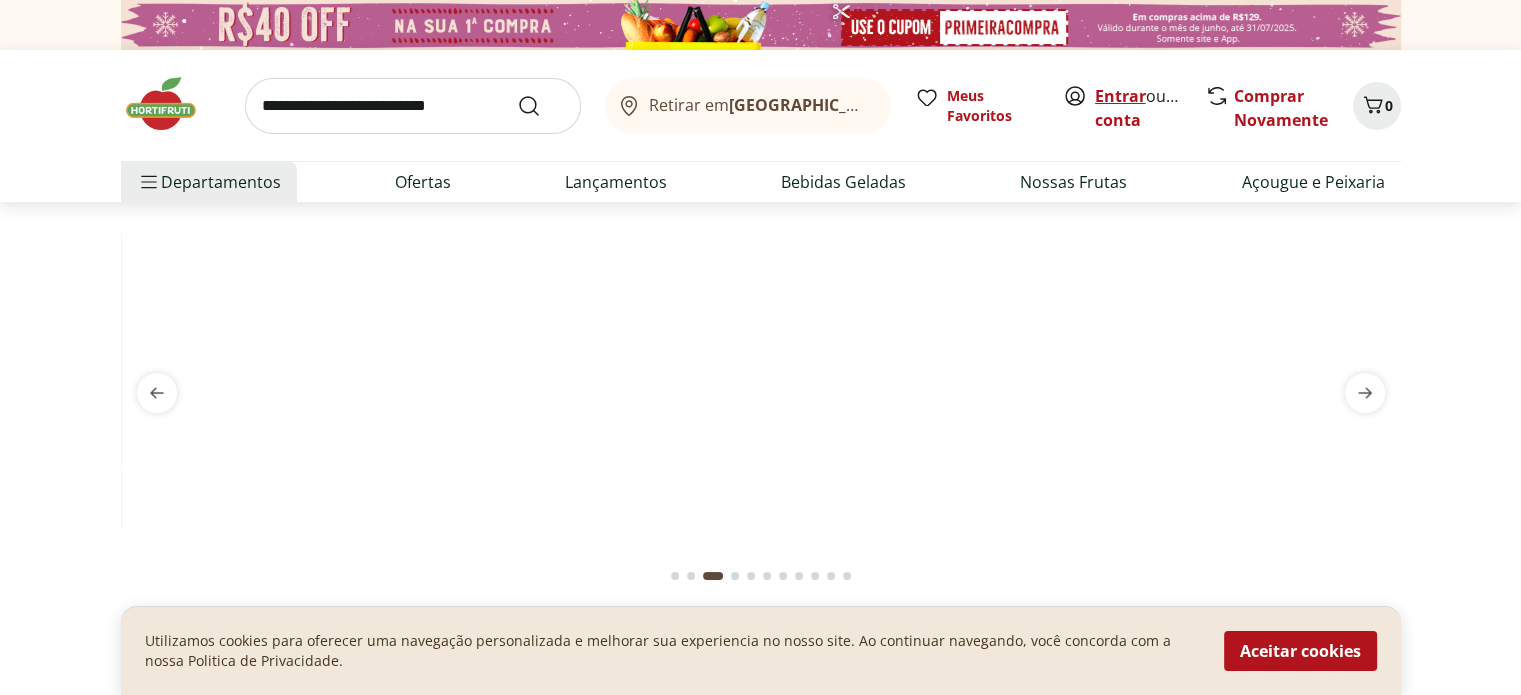 click on "Entrar" at bounding box center (1120, 96) 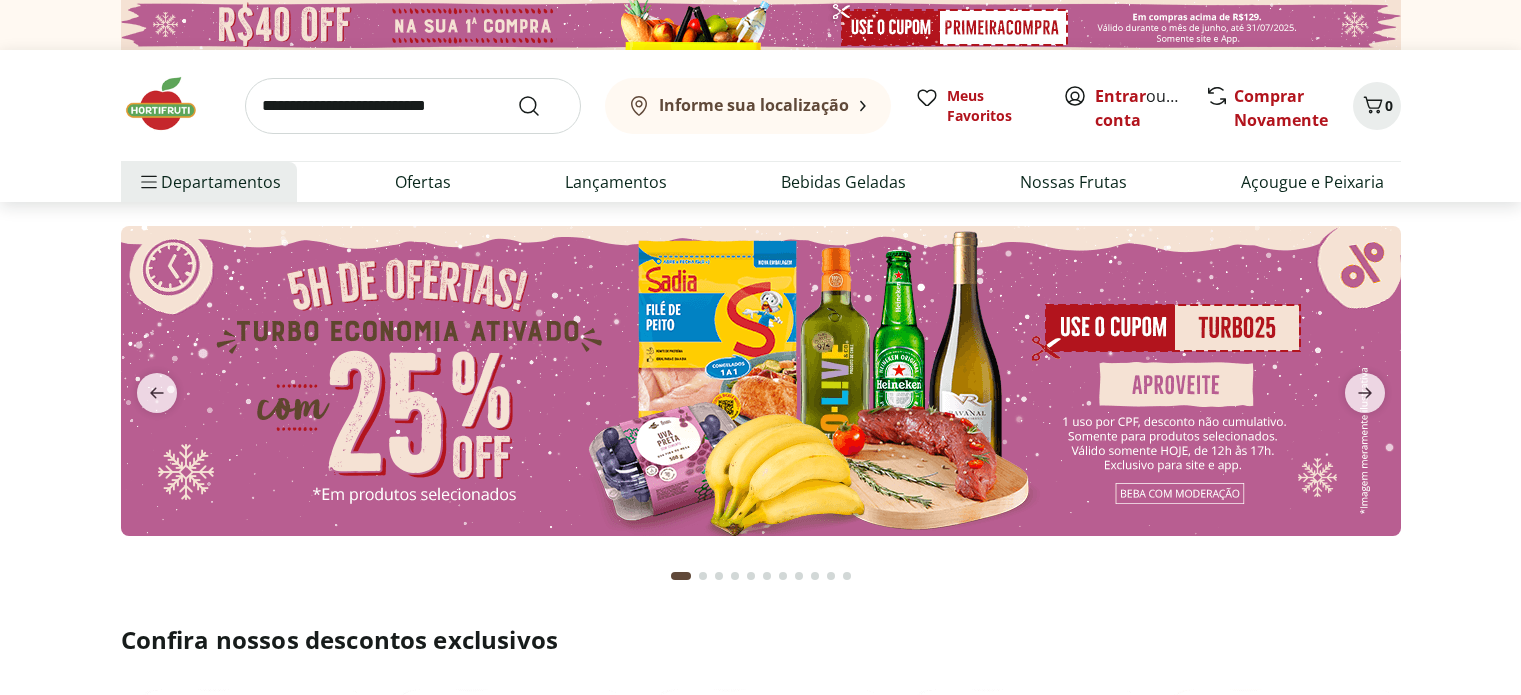 scroll, scrollTop: 0, scrollLeft: 0, axis: both 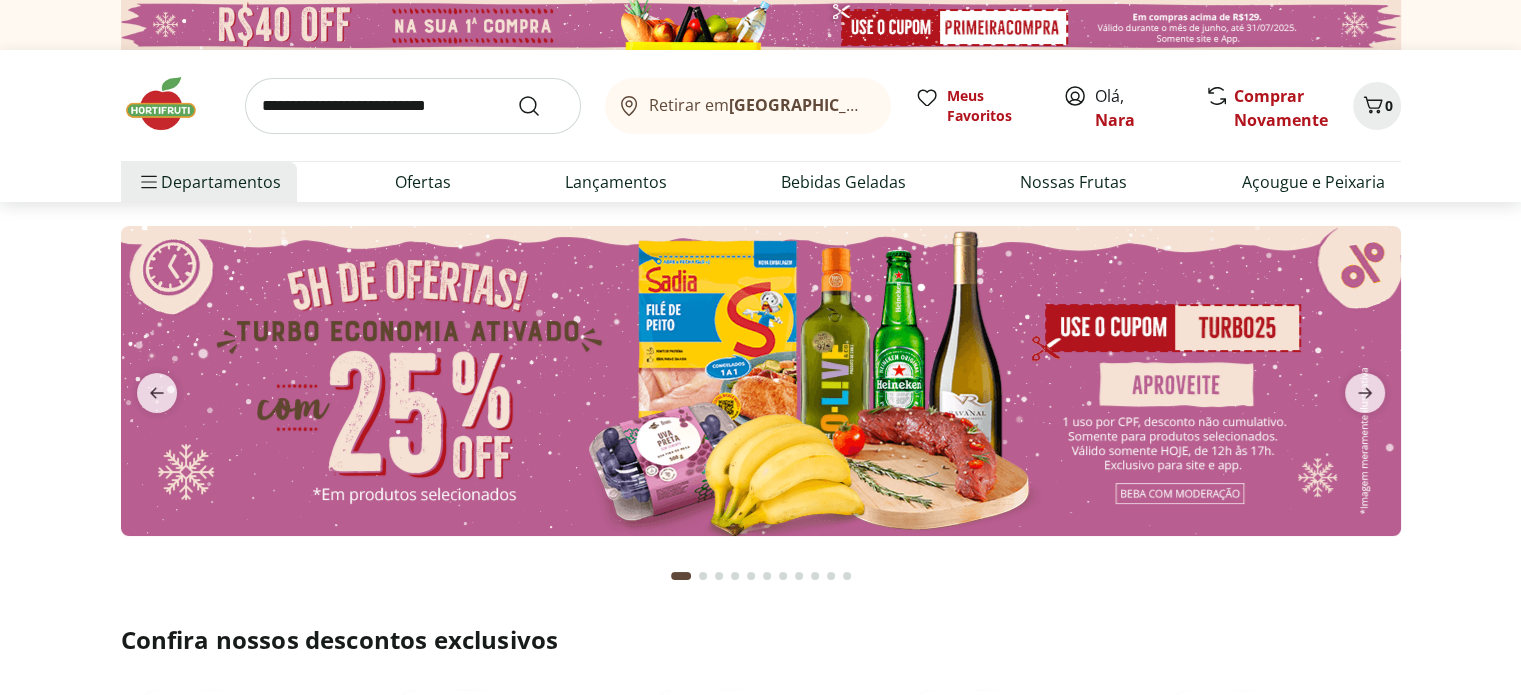 click at bounding box center (413, 106) 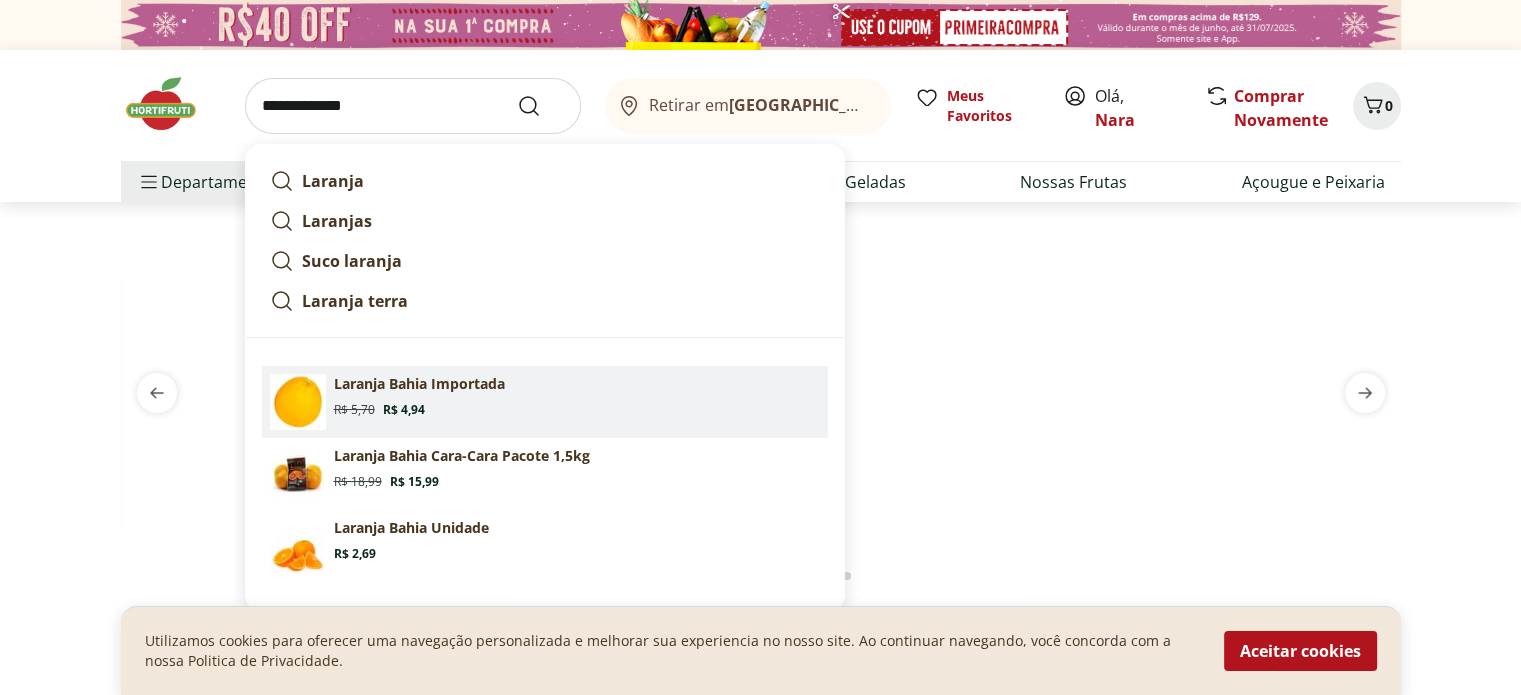 click on "Laranja Bahia Importada" at bounding box center (419, 384) 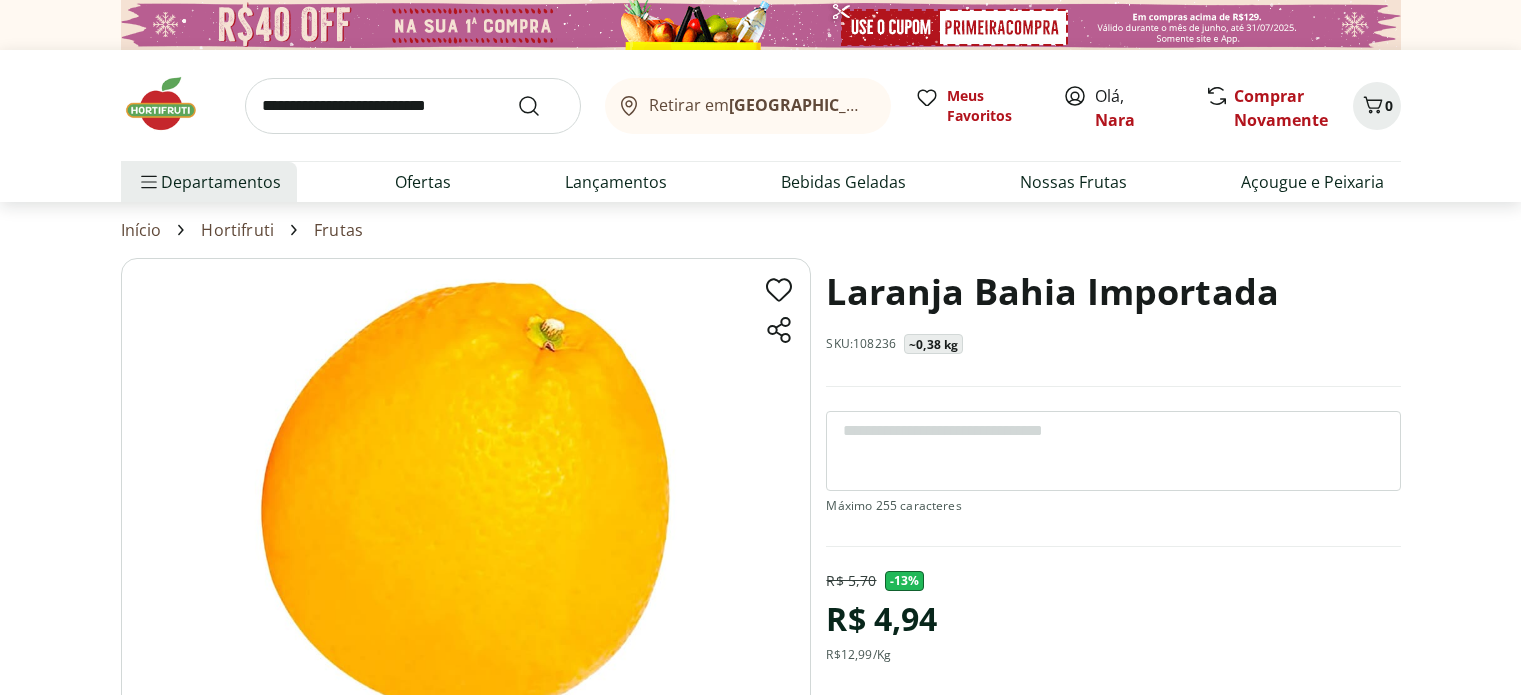 scroll, scrollTop: 0, scrollLeft: 0, axis: both 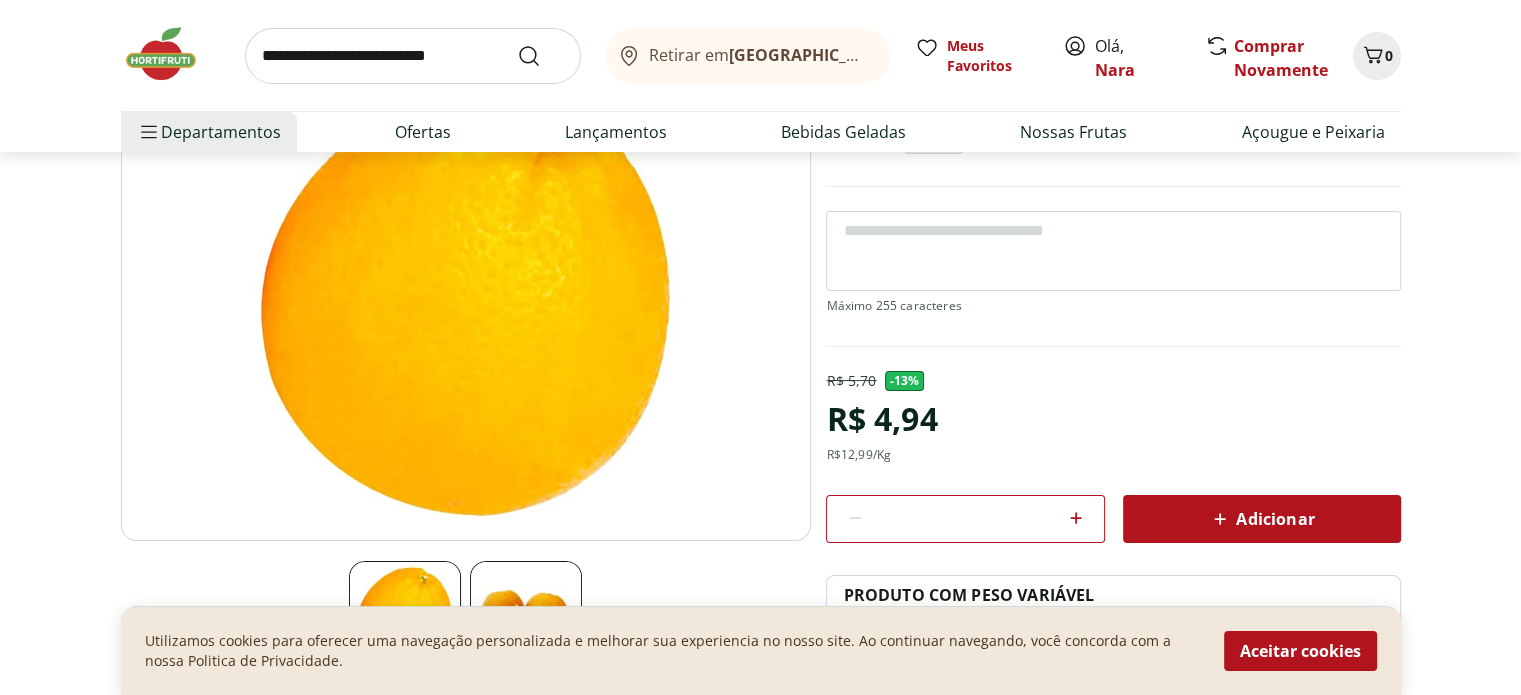 click 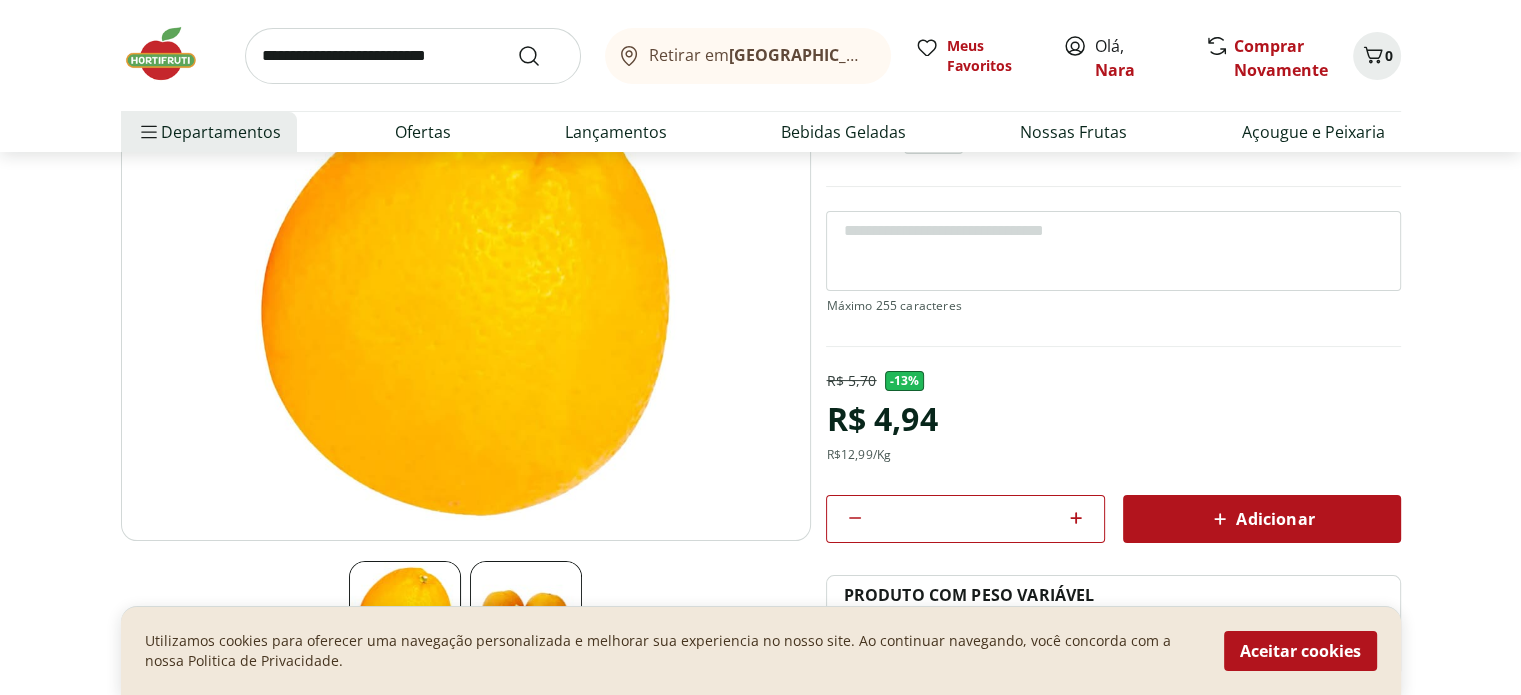 click 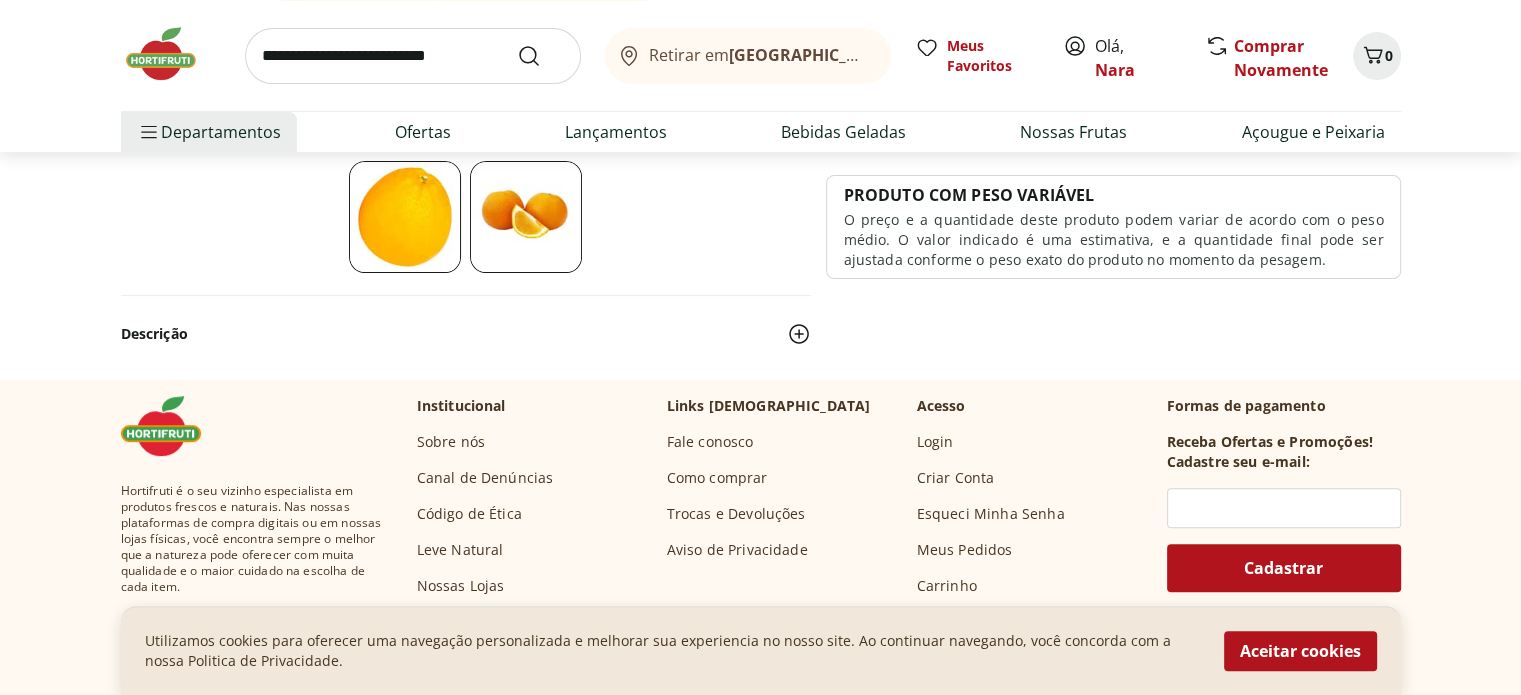 scroll, scrollTop: 200, scrollLeft: 0, axis: vertical 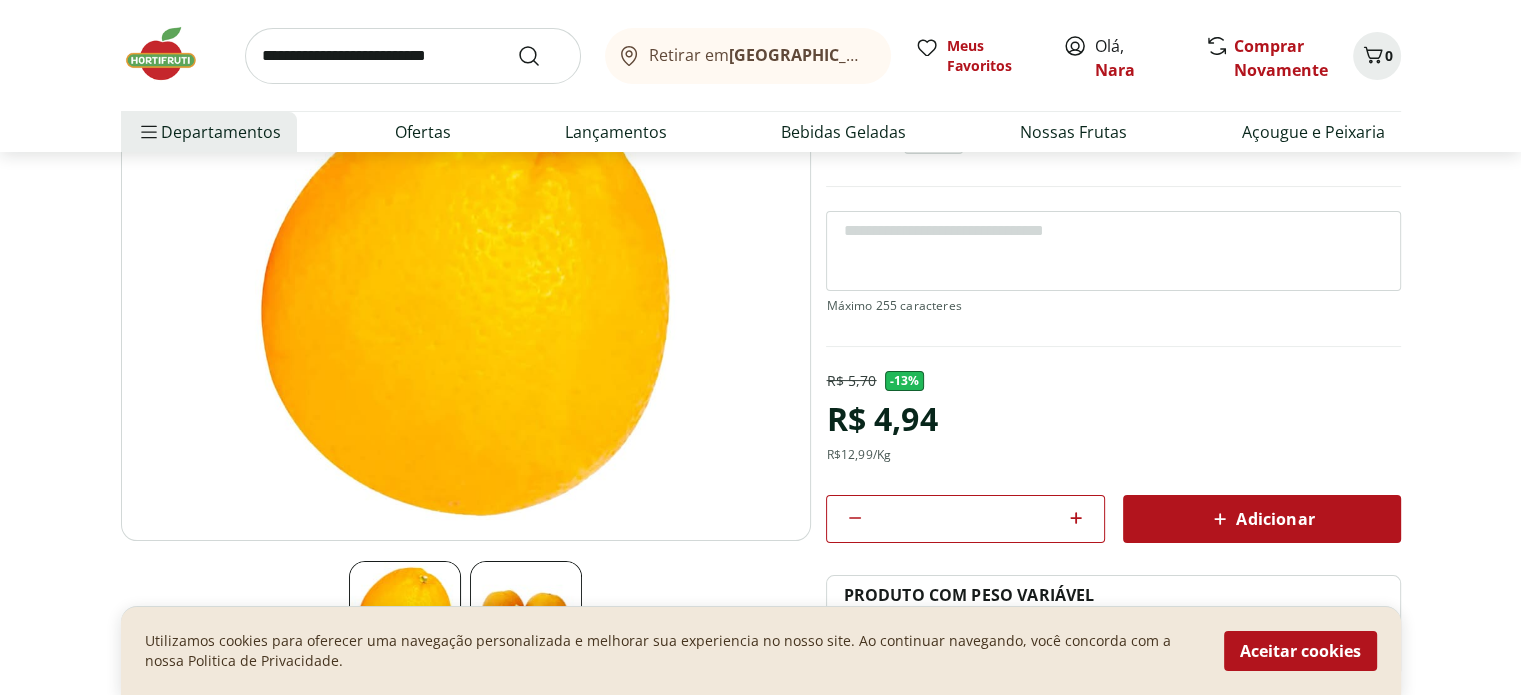 click on "Adicionar" at bounding box center (1261, 519) 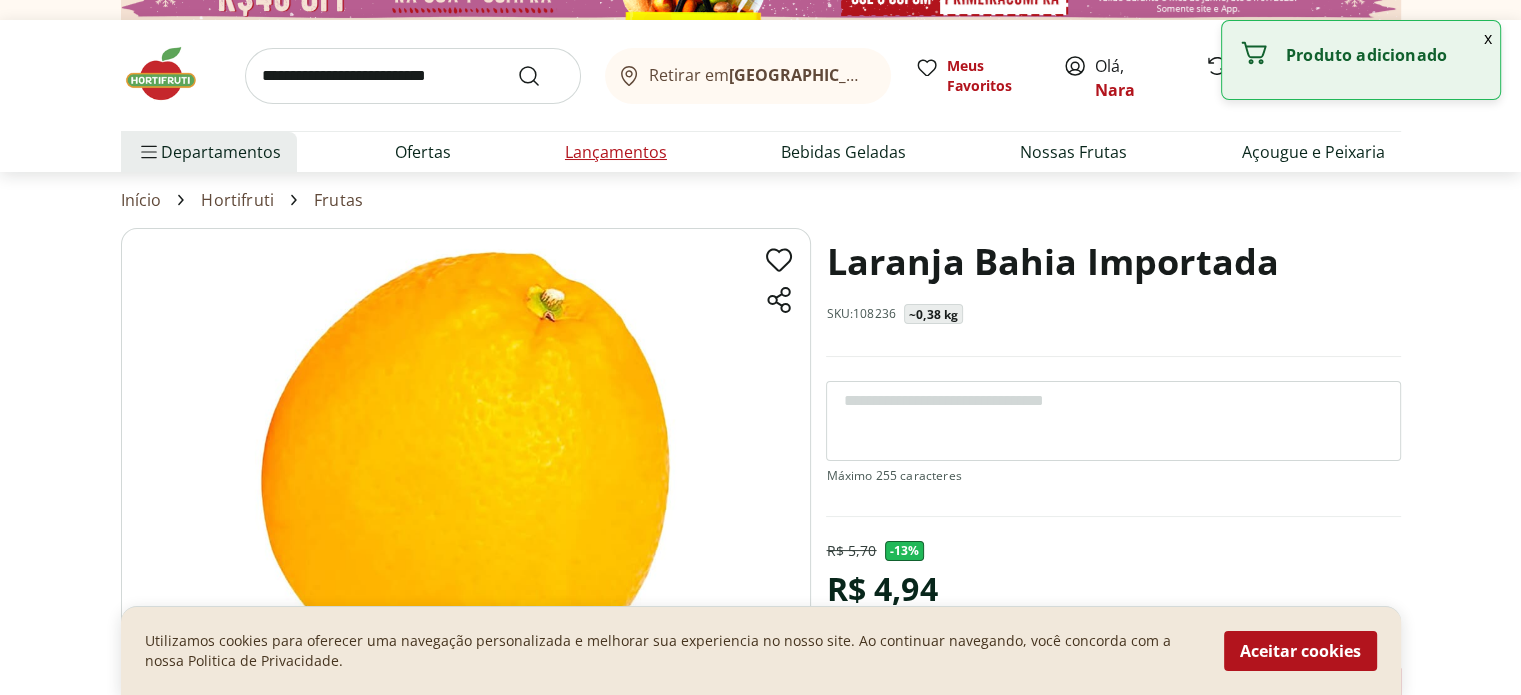 scroll, scrollTop: 0, scrollLeft: 0, axis: both 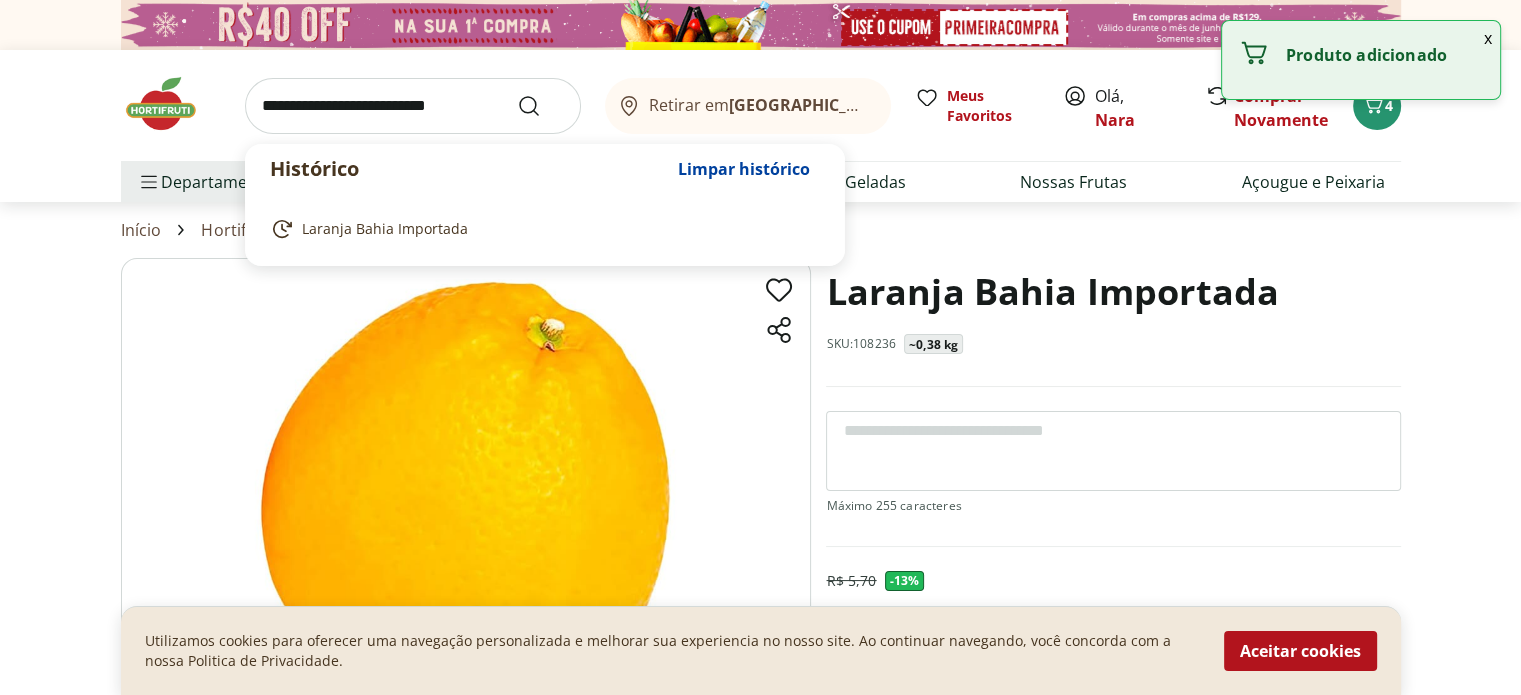 click at bounding box center [413, 106] 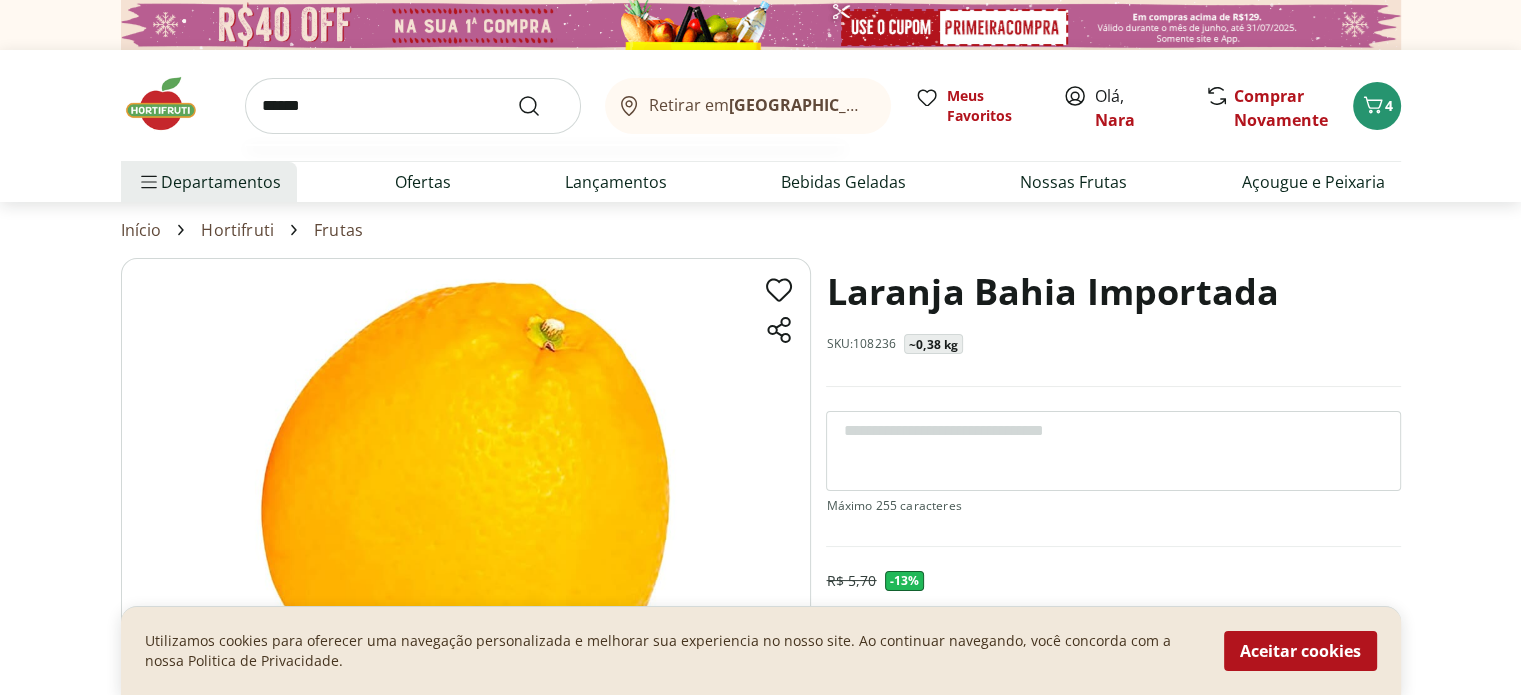 type on "******" 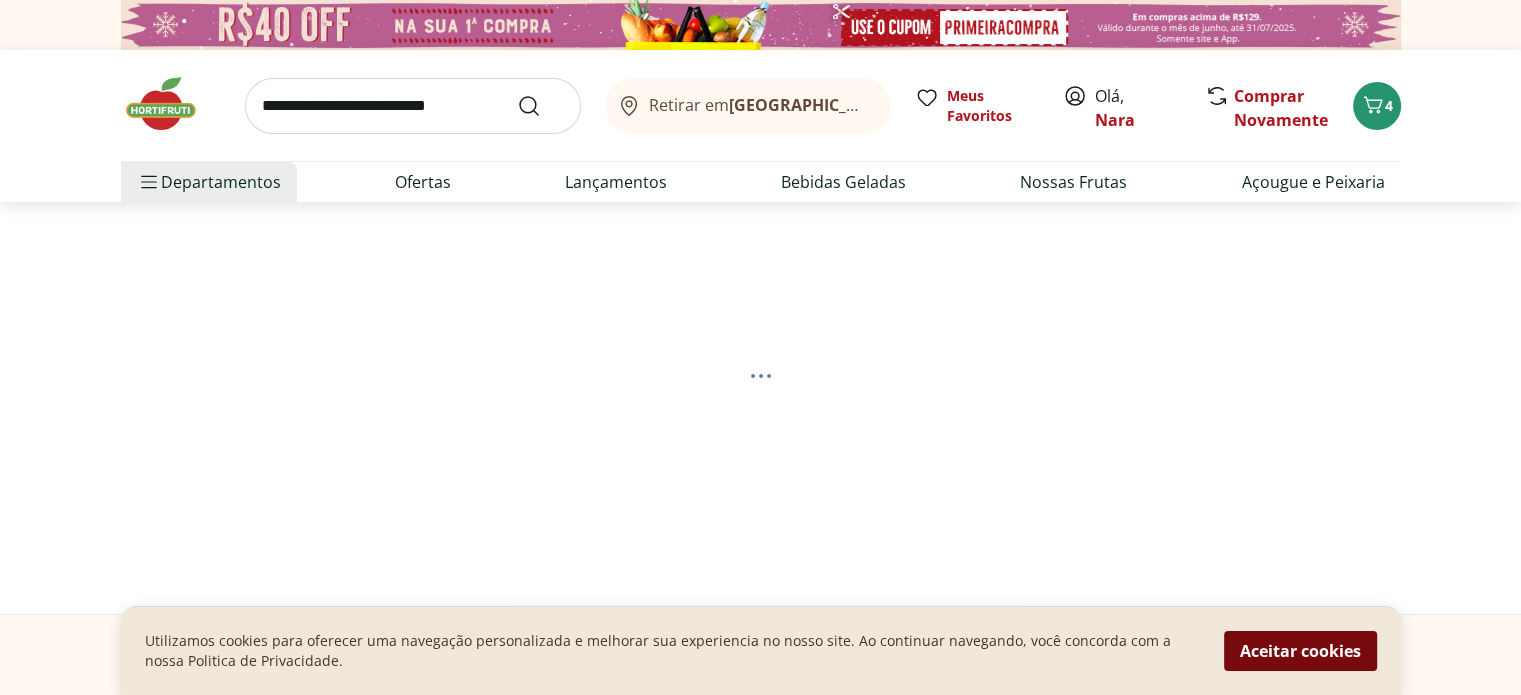 click on "Aceitar cookies" at bounding box center (1300, 651) 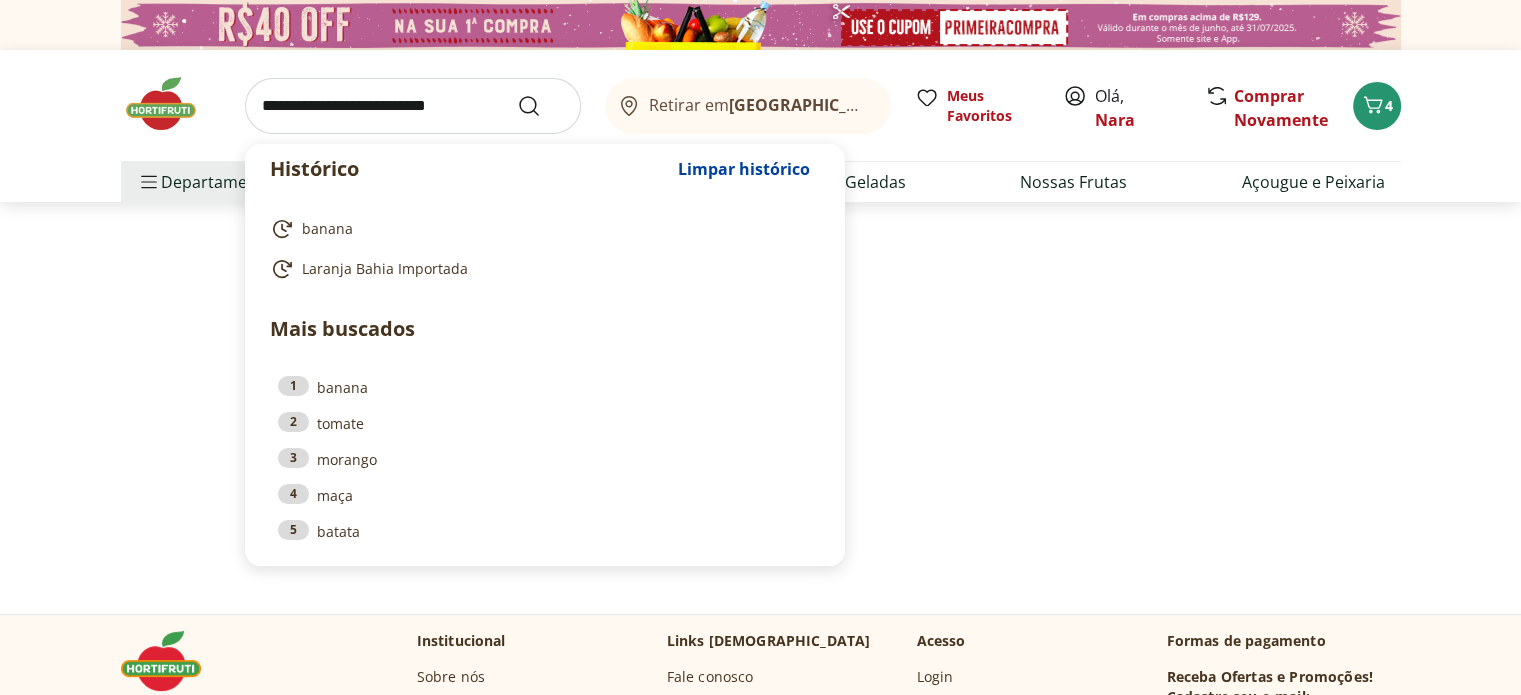 click at bounding box center [413, 106] 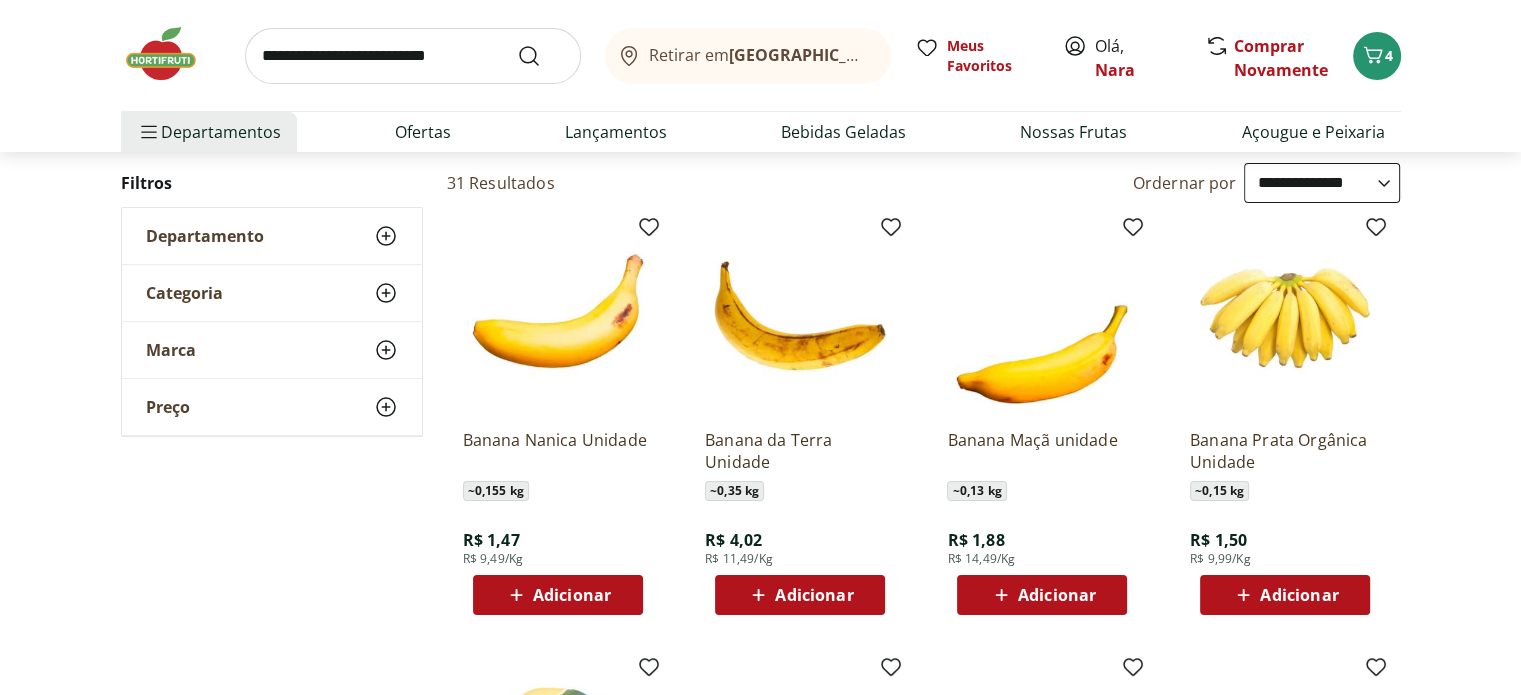 scroll, scrollTop: 600, scrollLeft: 0, axis: vertical 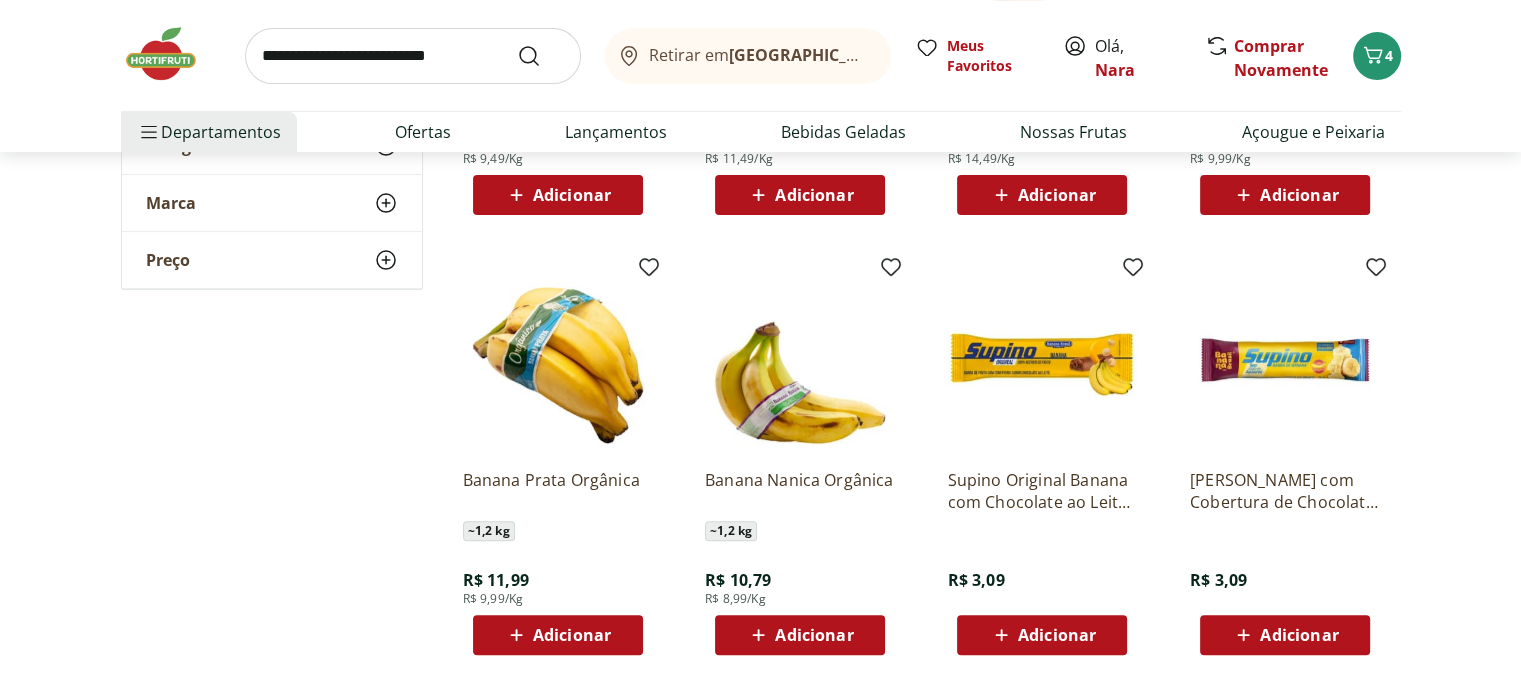 click at bounding box center [558, 358] 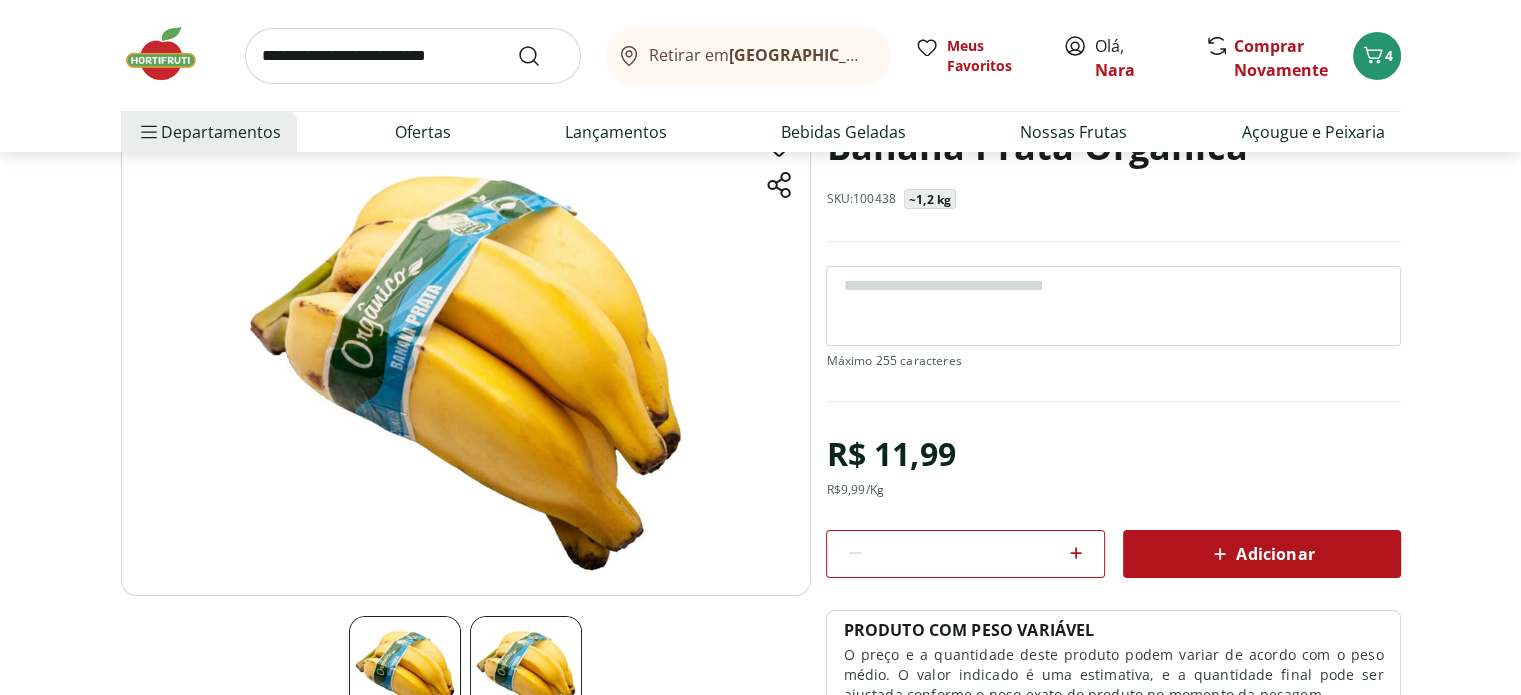 scroll, scrollTop: 200, scrollLeft: 0, axis: vertical 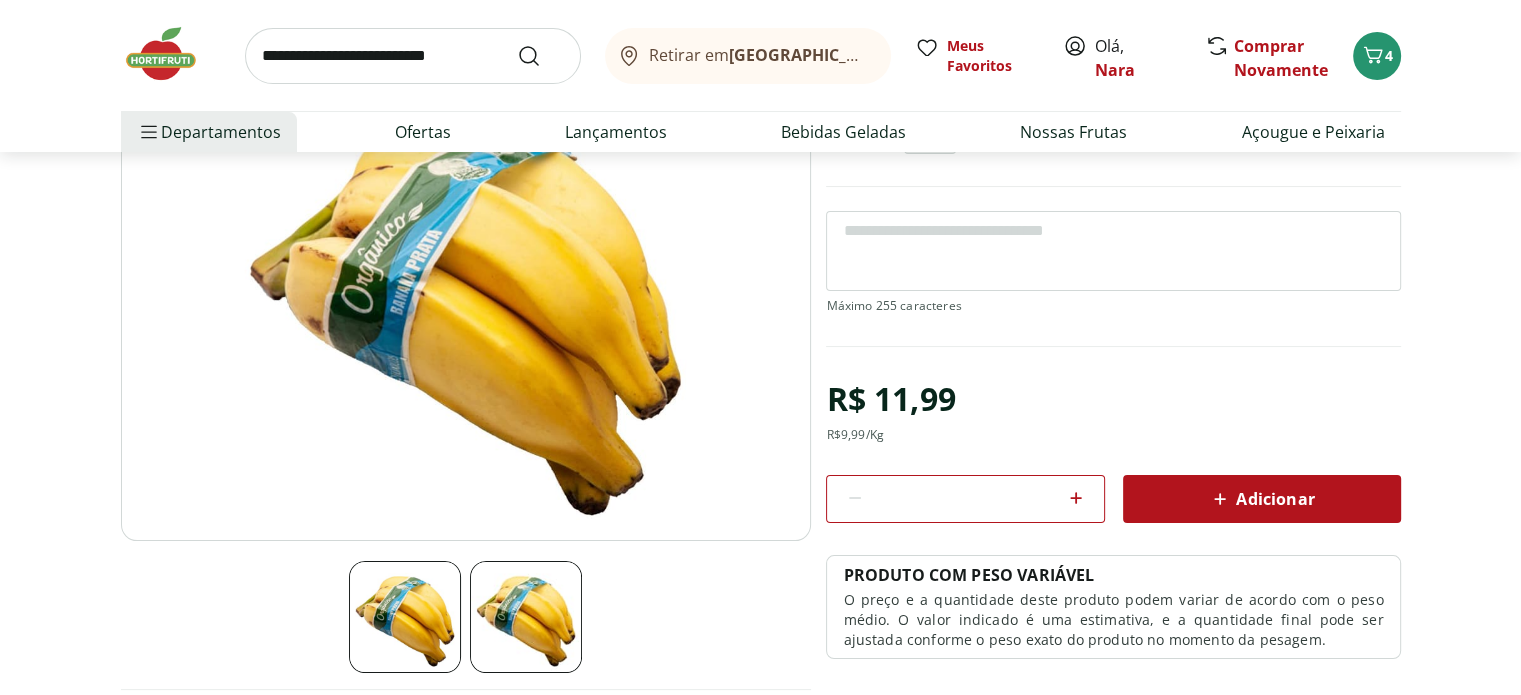 click on "Adicionar" at bounding box center (1261, 499) 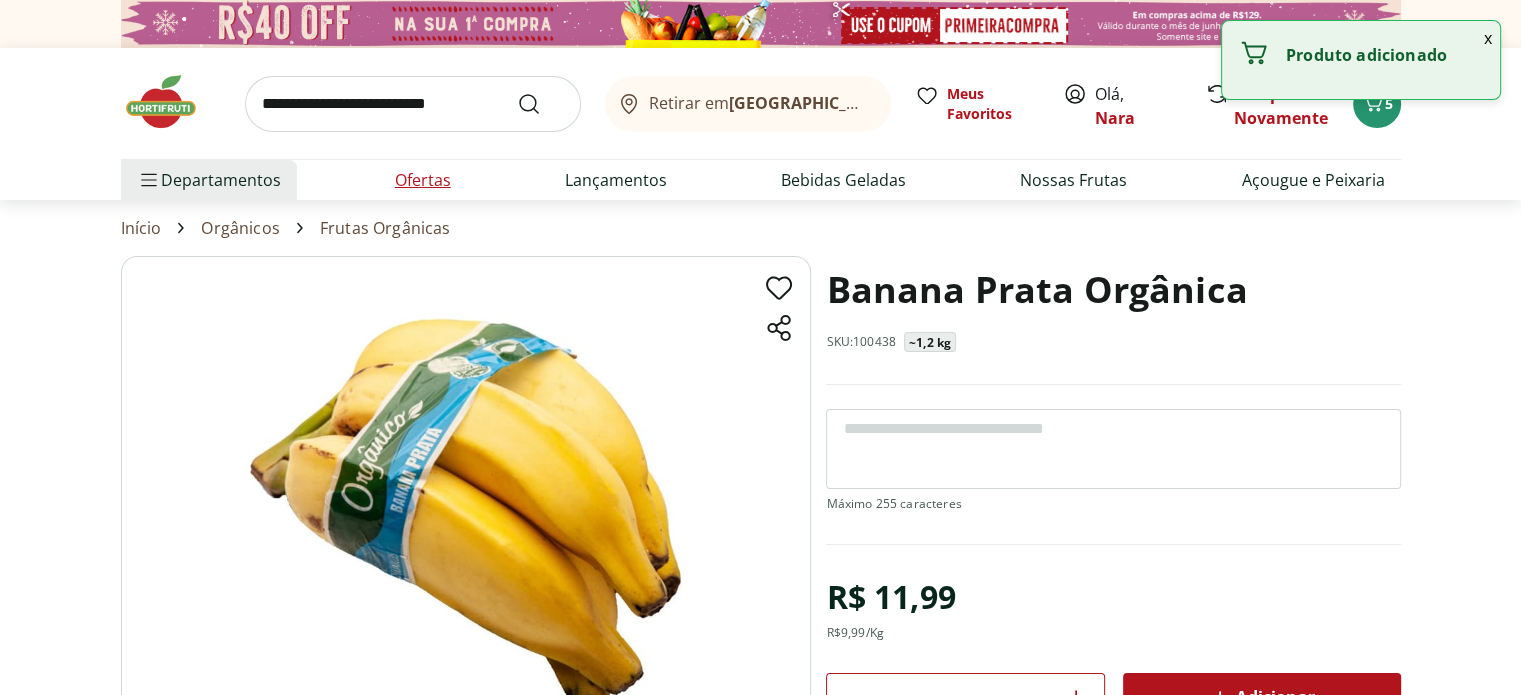 scroll, scrollTop: 0, scrollLeft: 0, axis: both 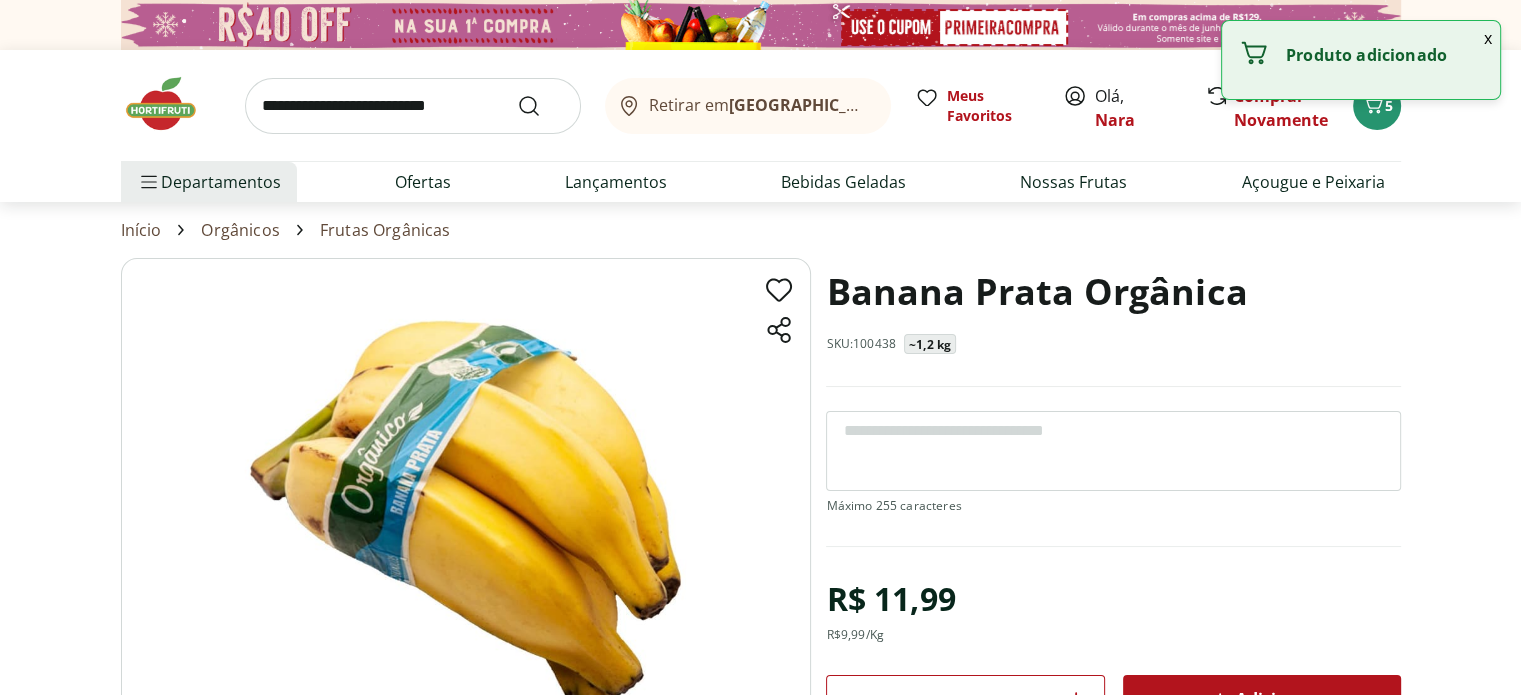 click at bounding box center [413, 106] 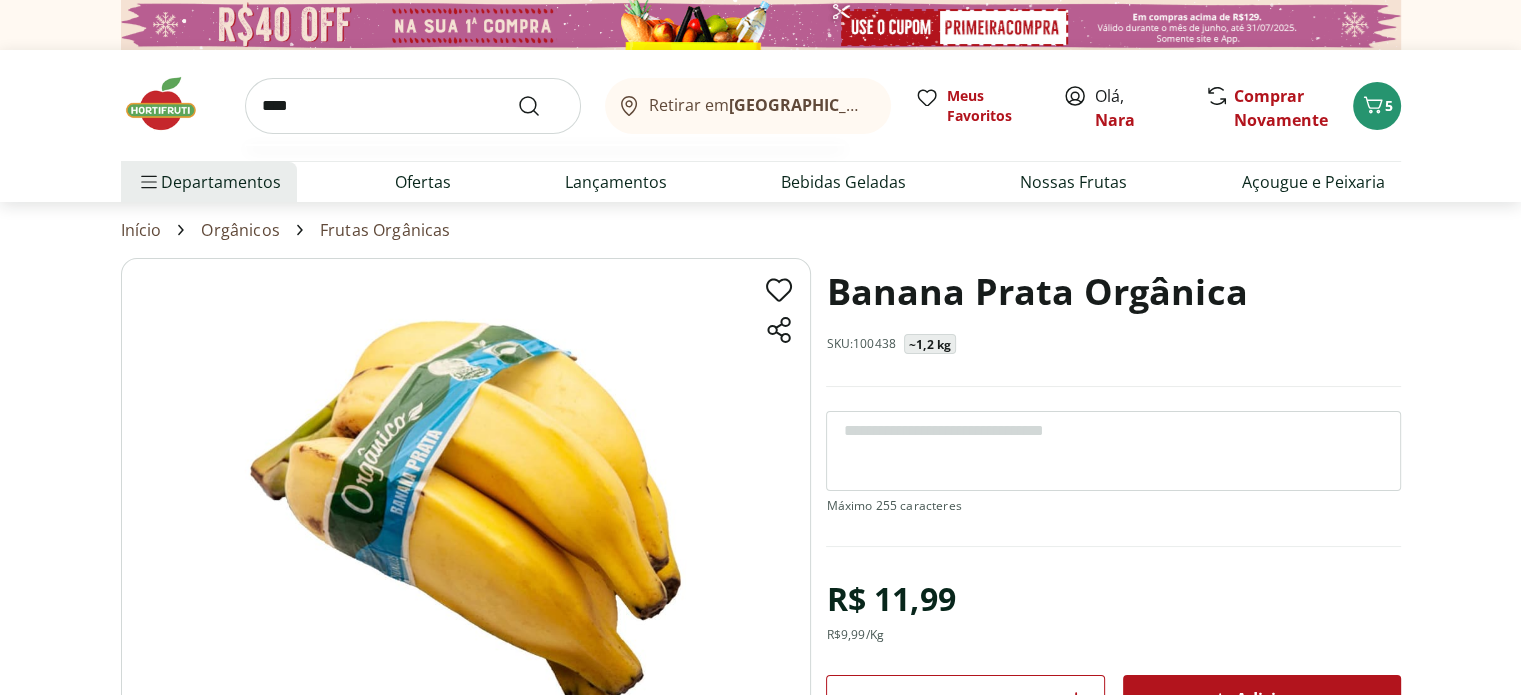 type on "****" 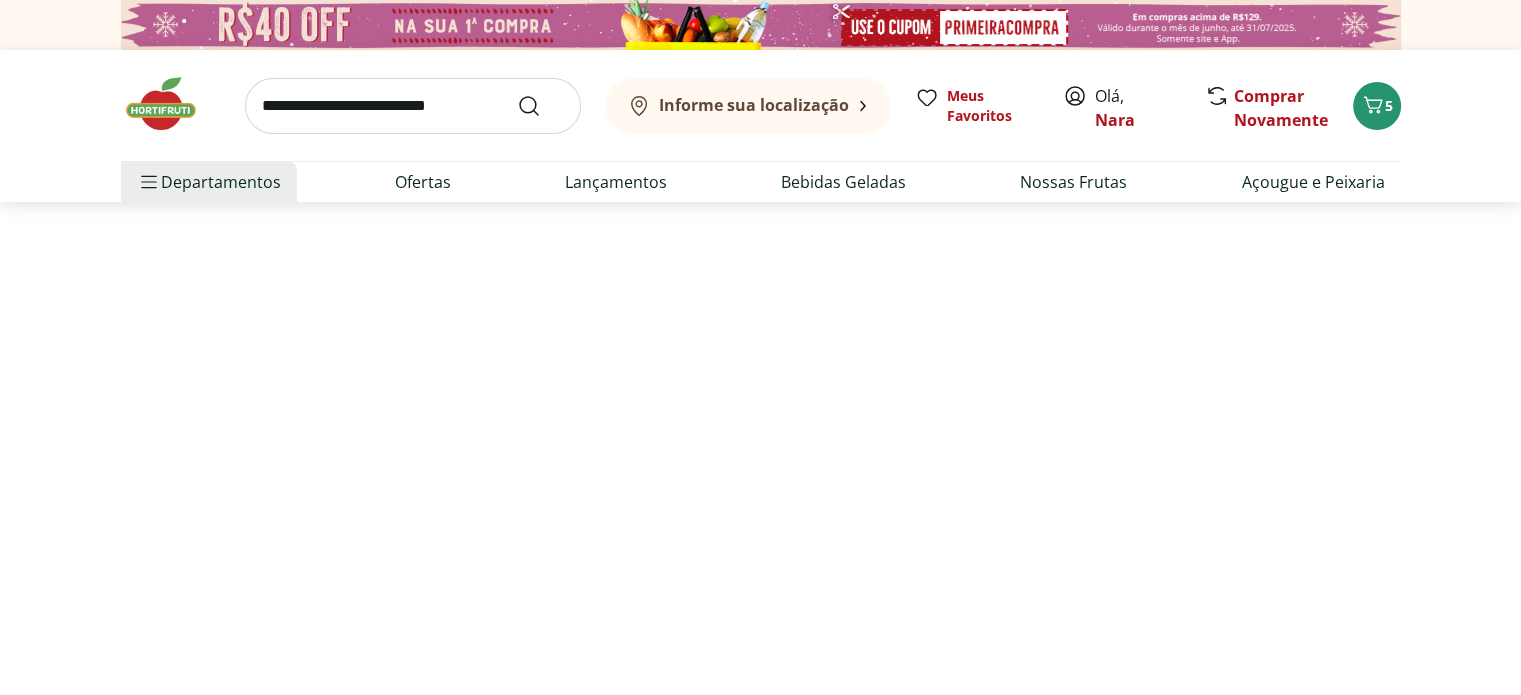 select on "**********" 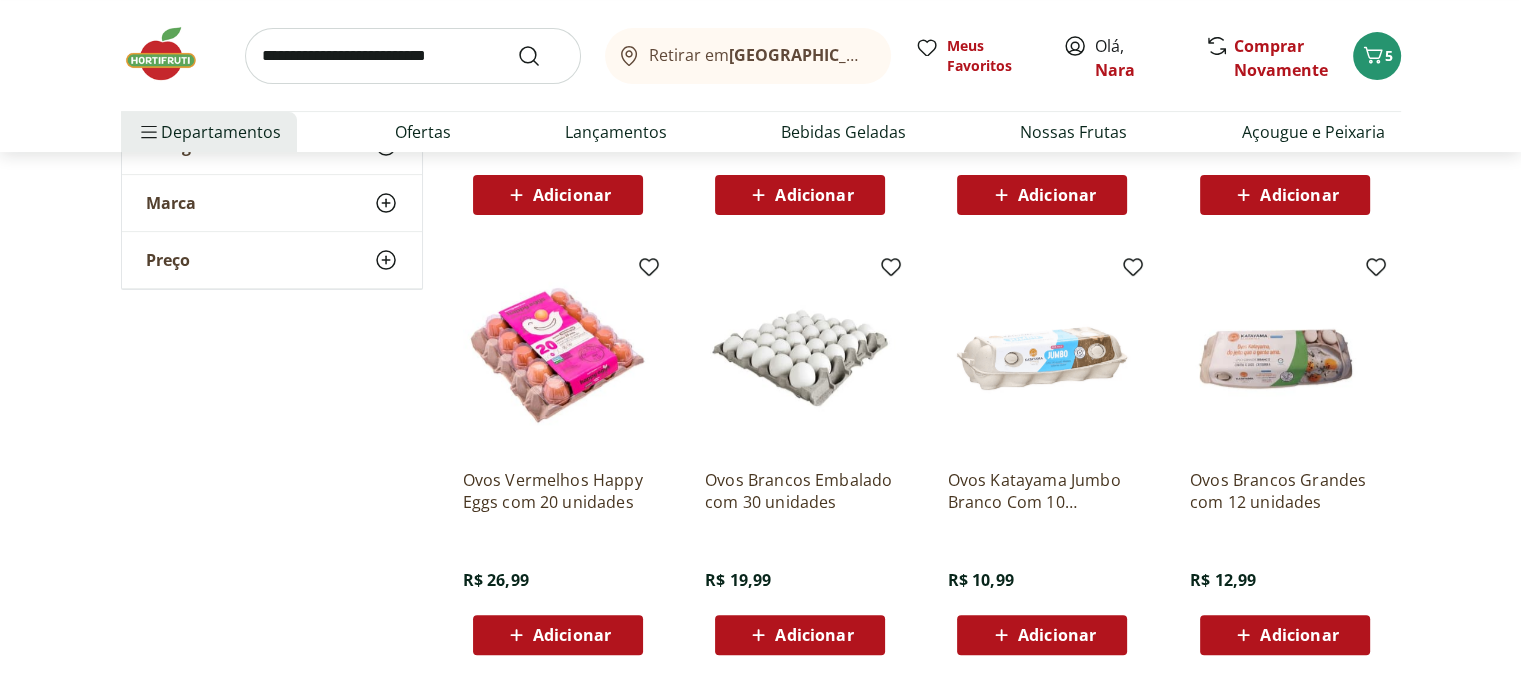 scroll, scrollTop: 200, scrollLeft: 0, axis: vertical 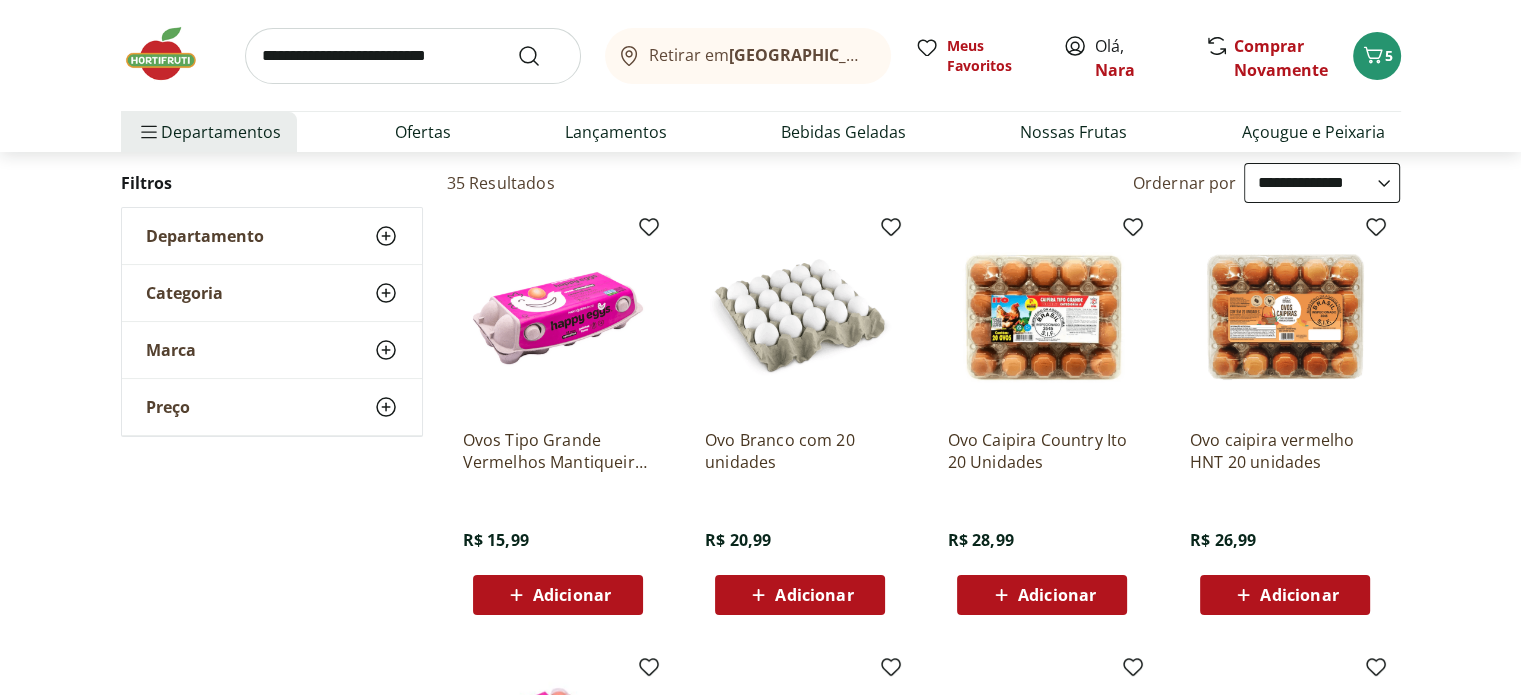 click on "Adicionar" at bounding box center [1299, 595] 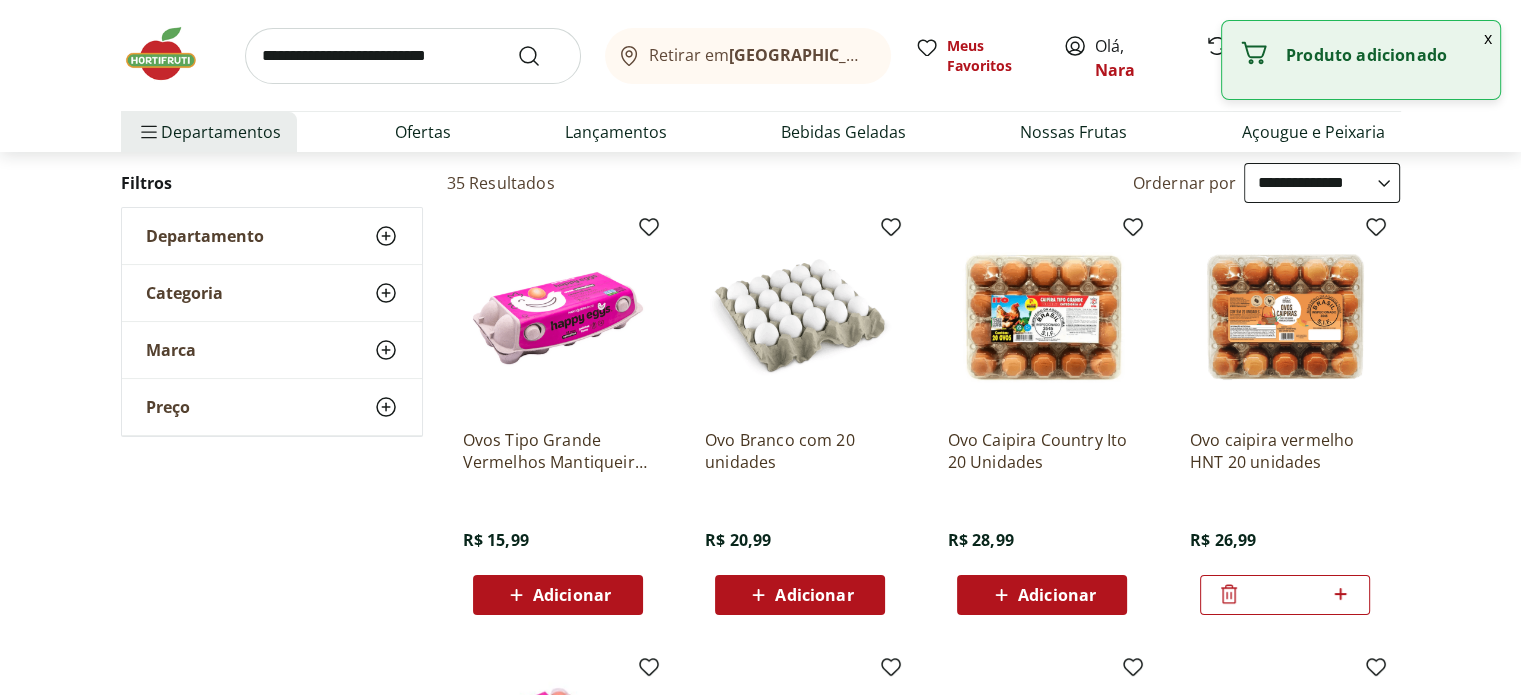 click at bounding box center [413, 56] 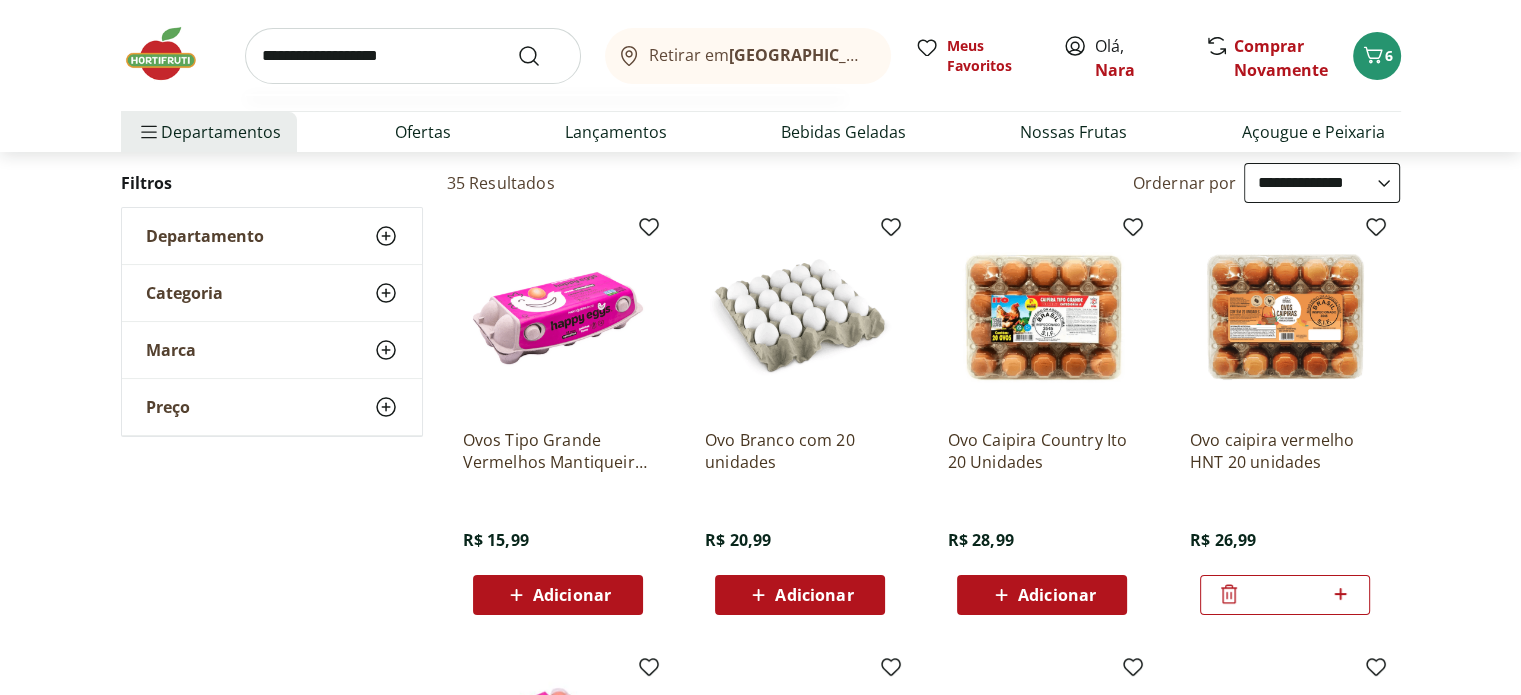 type on "**********" 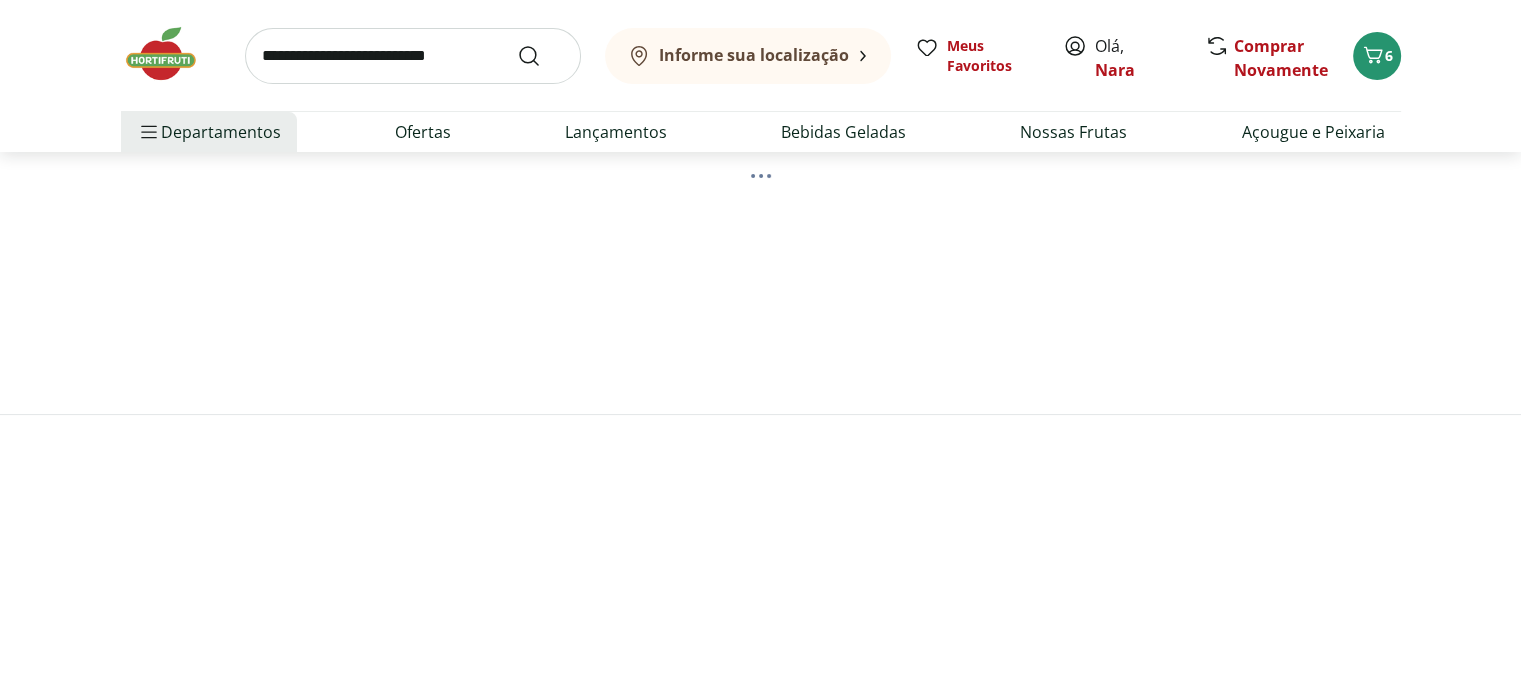 scroll, scrollTop: 0, scrollLeft: 0, axis: both 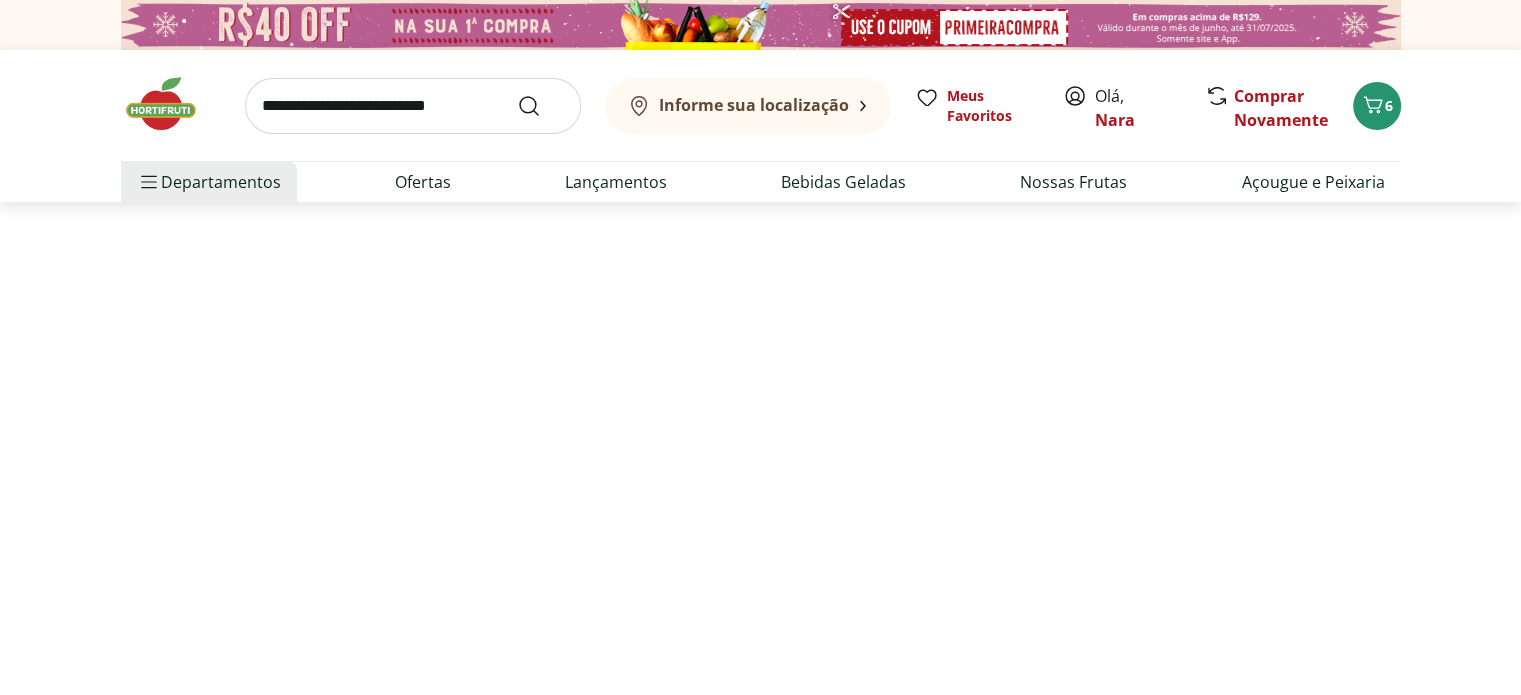 select on "**********" 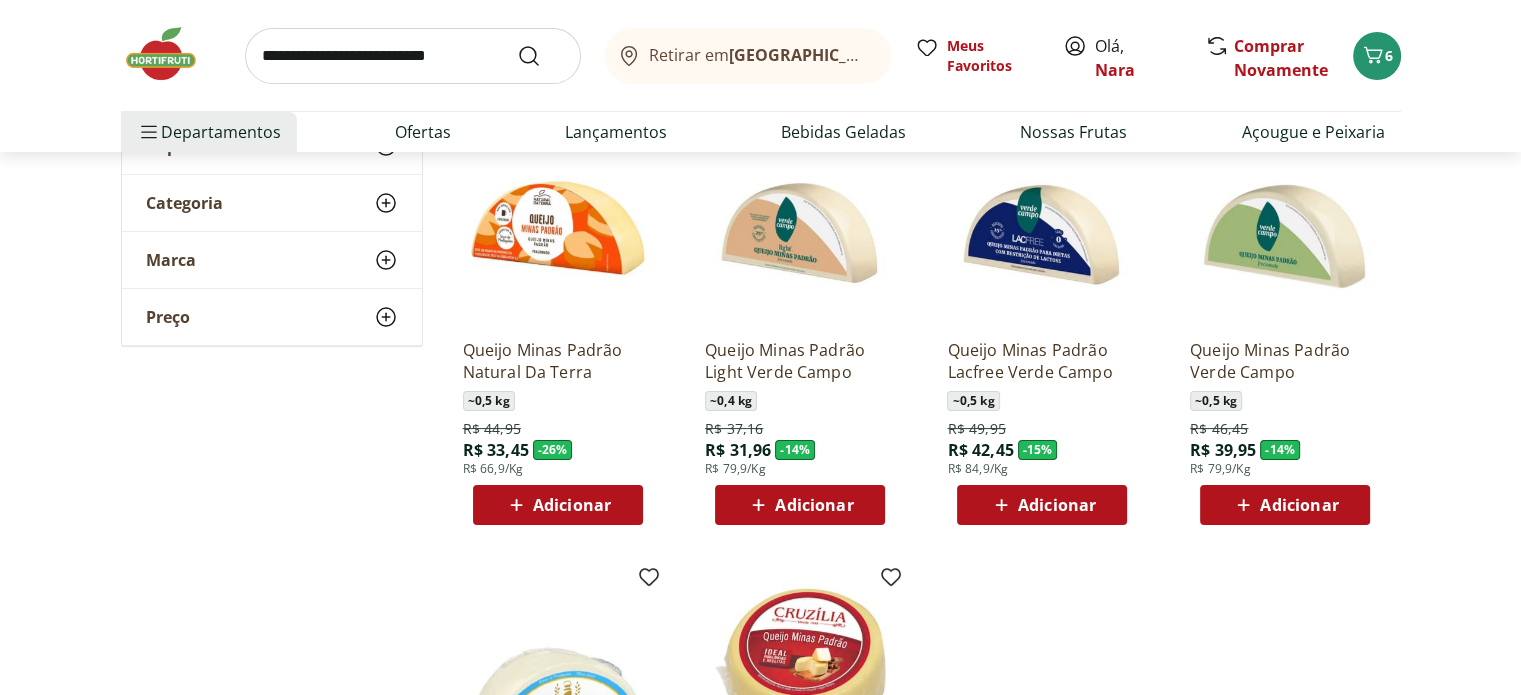 scroll, scrollTop: 200, scrollLeft: 0, axis: vertical 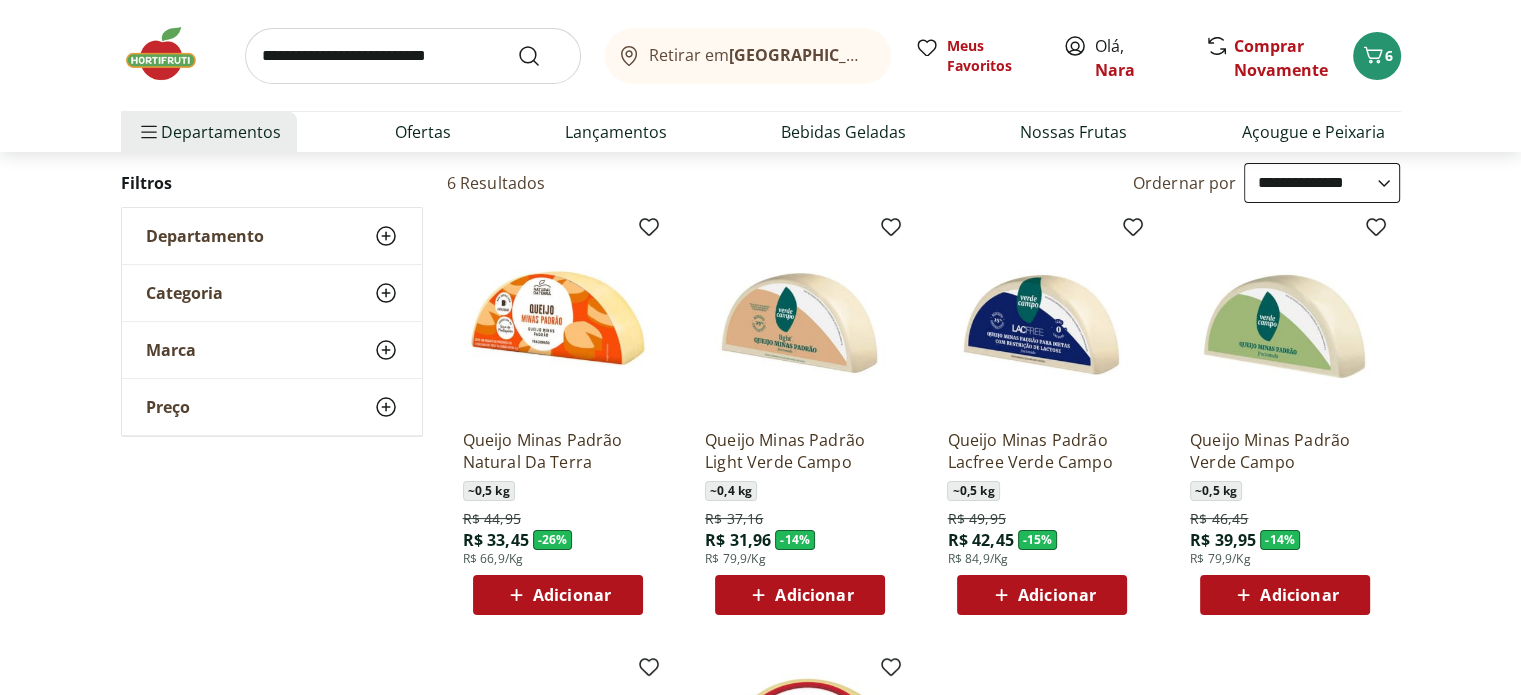 click on "Adicionar" at bounding box center [572, 595] 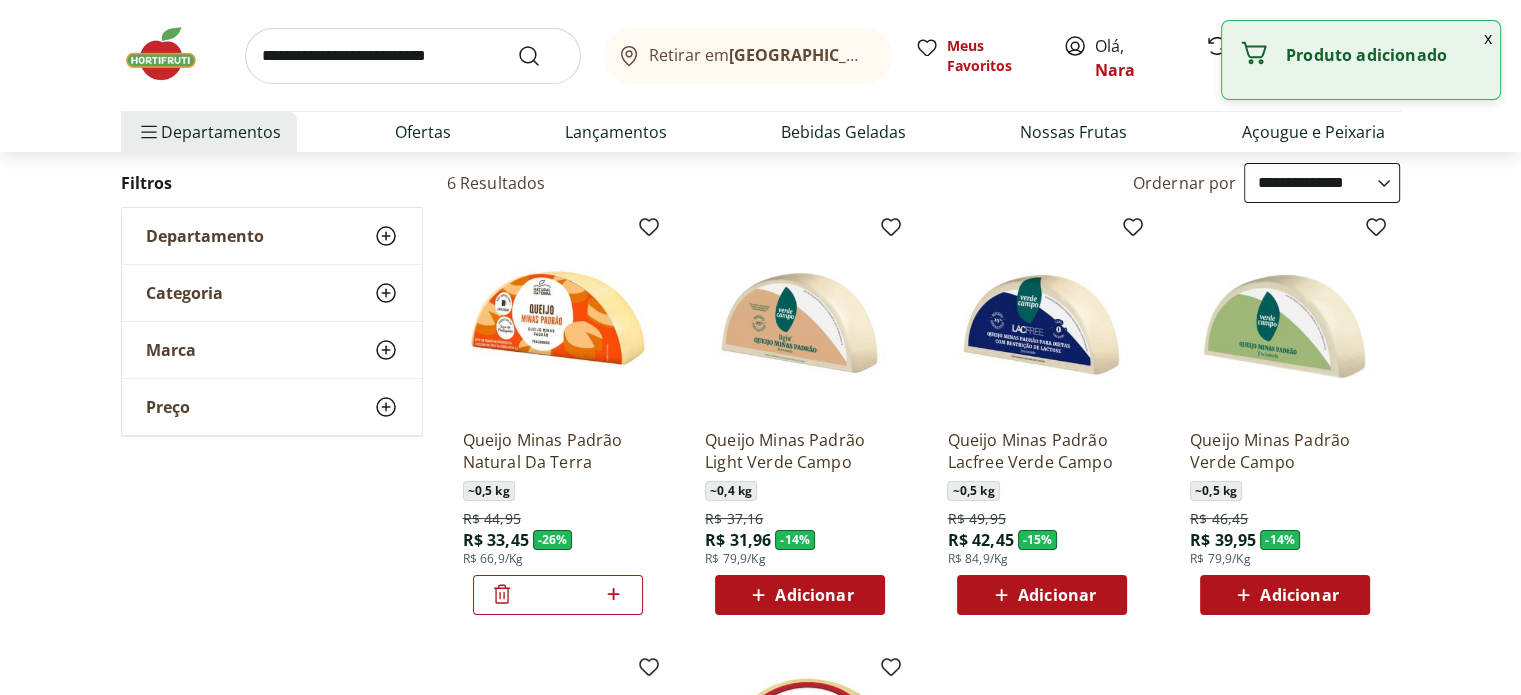 click at bounding box center (413, 56) 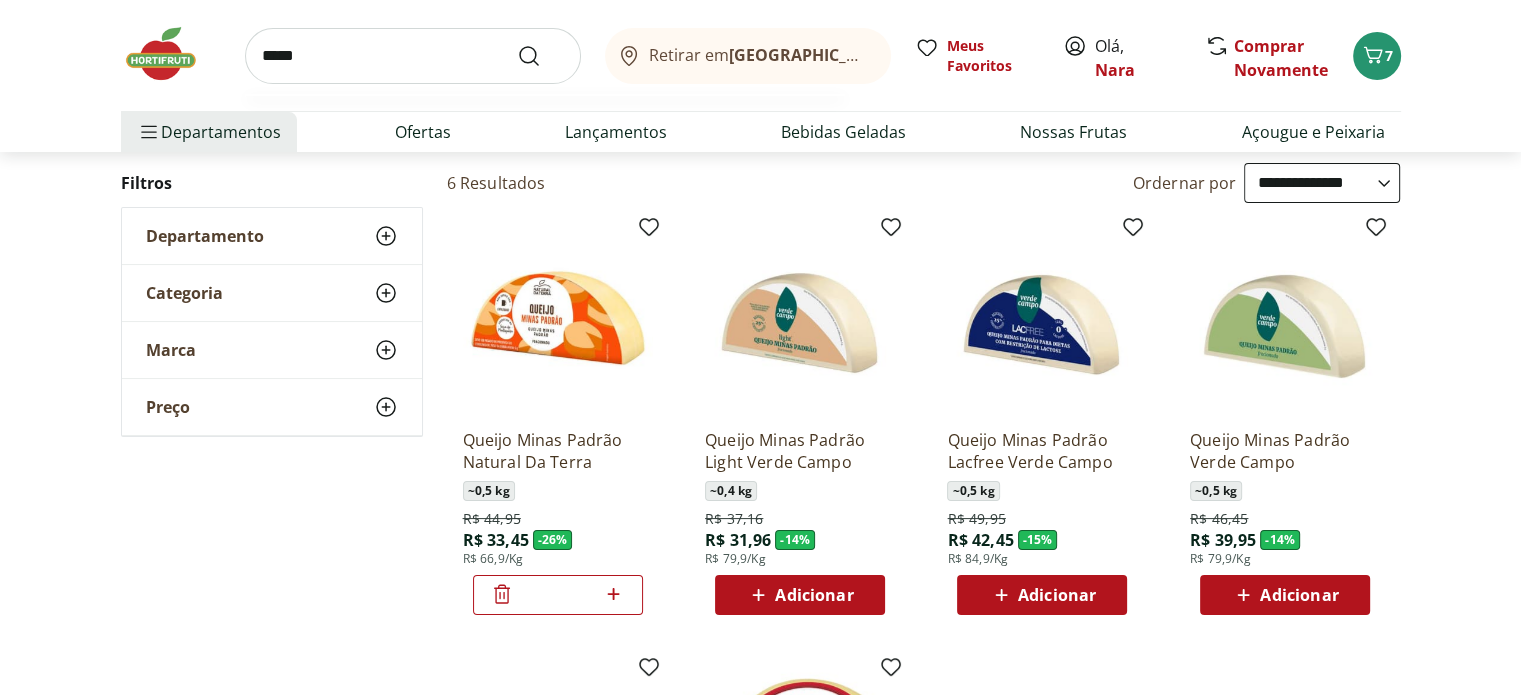 type on "*****" 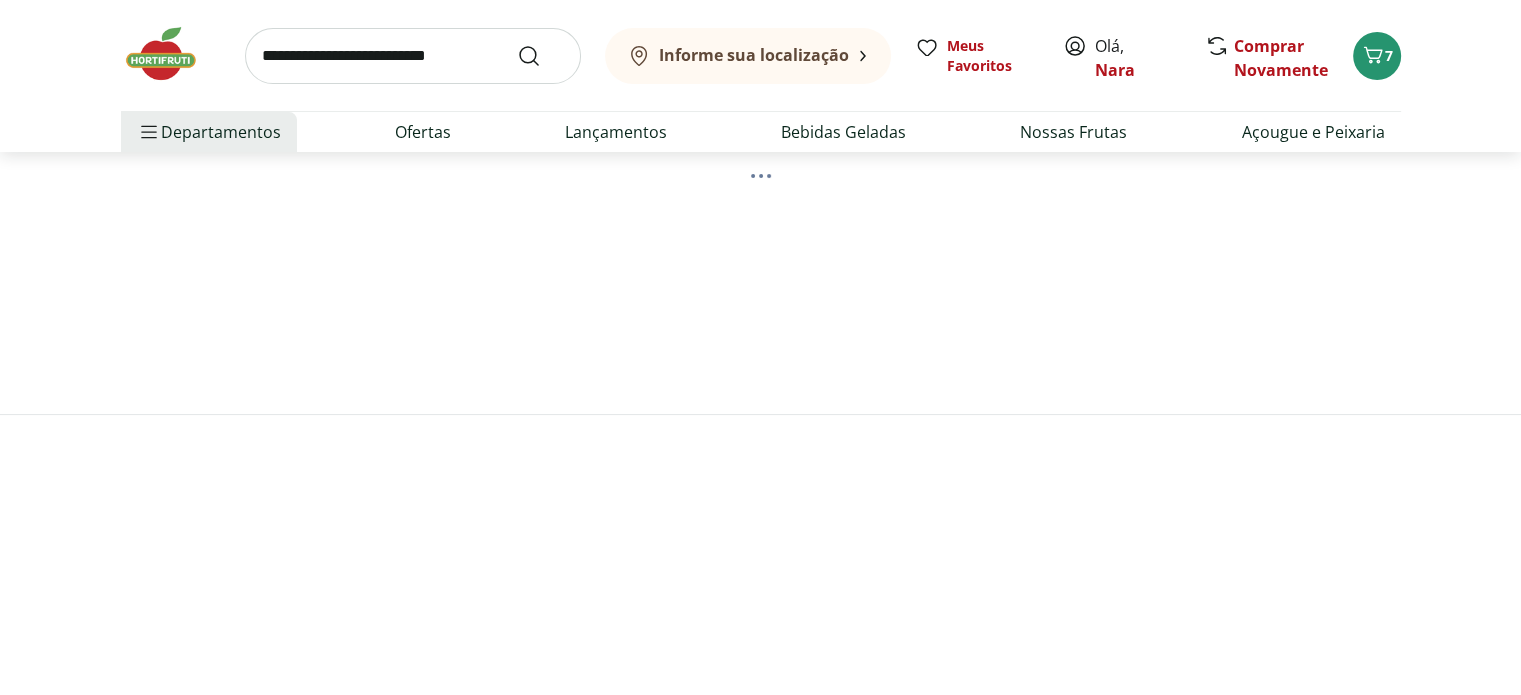 scroll, scrollTop: 0, scrollLeft: 0, axis: both 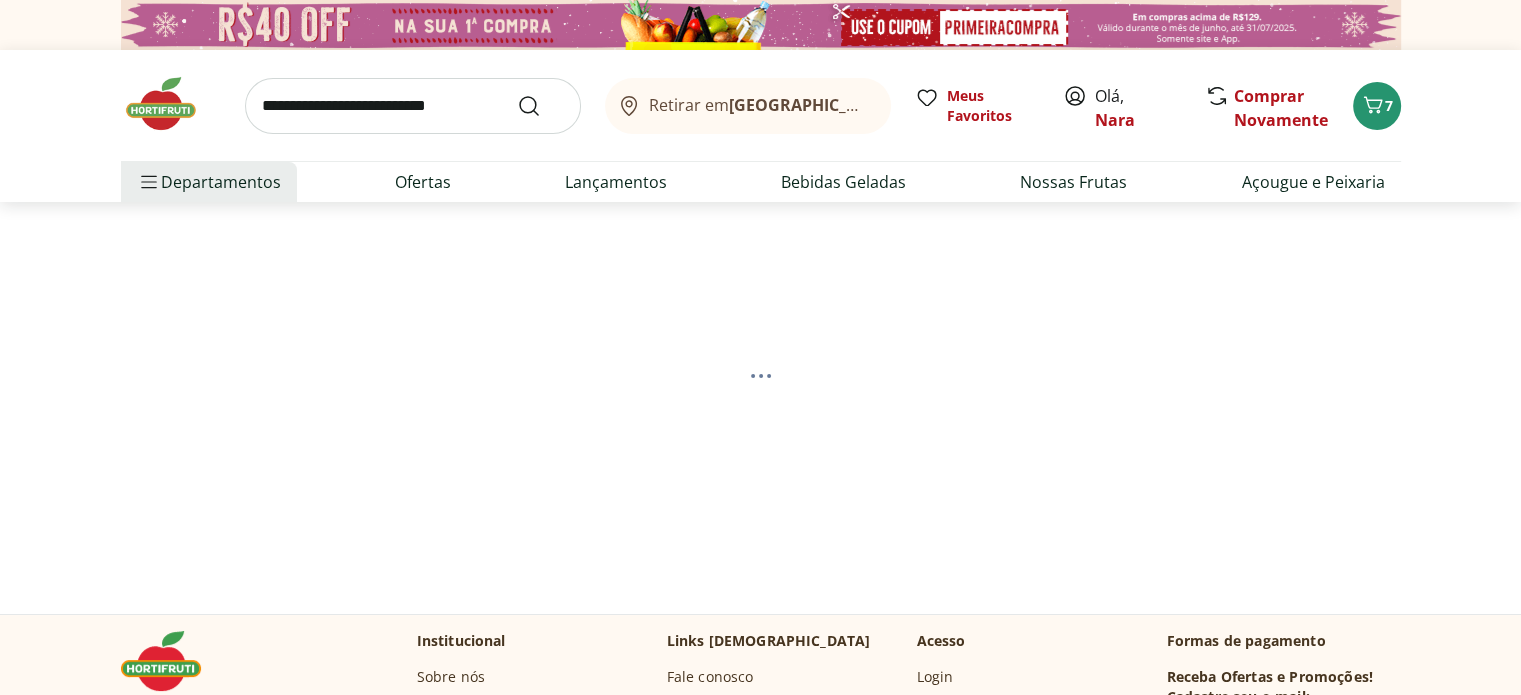 select on "**********" 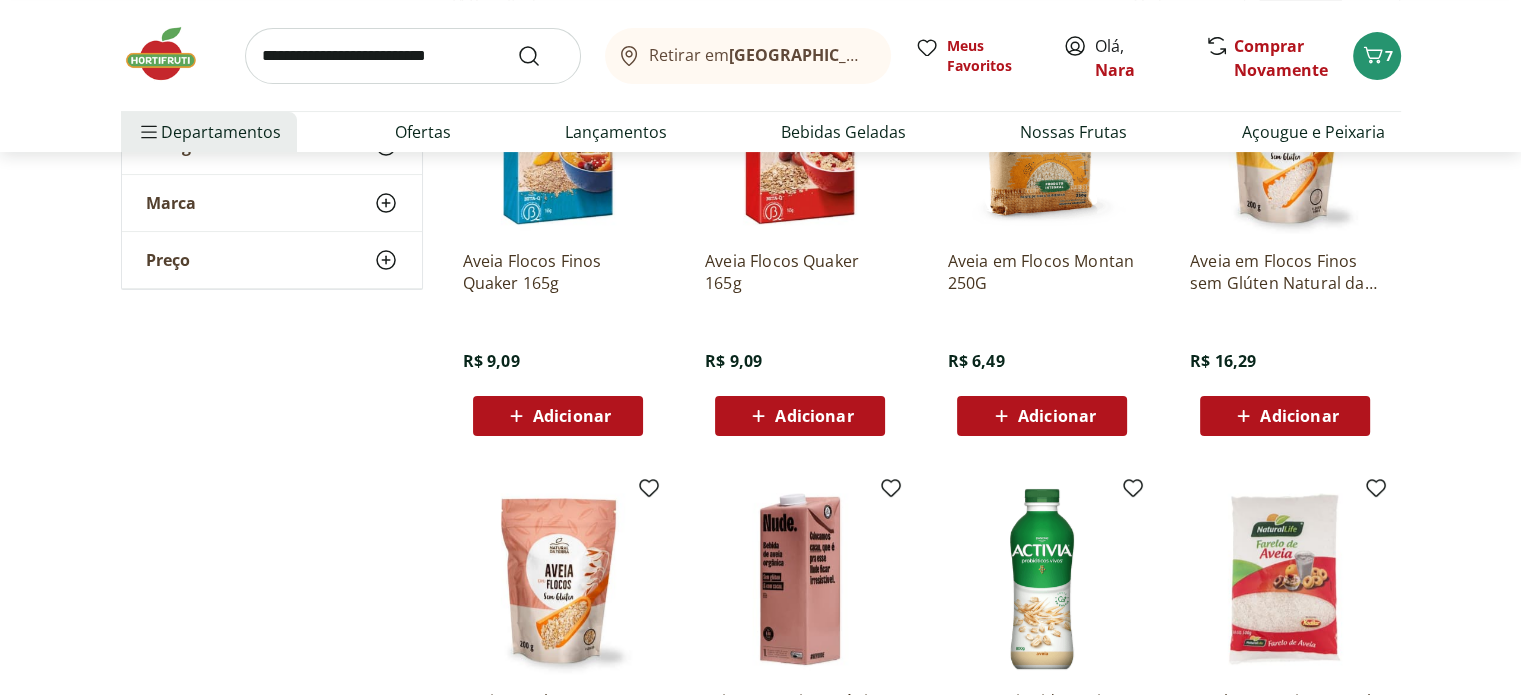 scroll, scrollTop: 400, scrollLeft: 0, axis: vertical 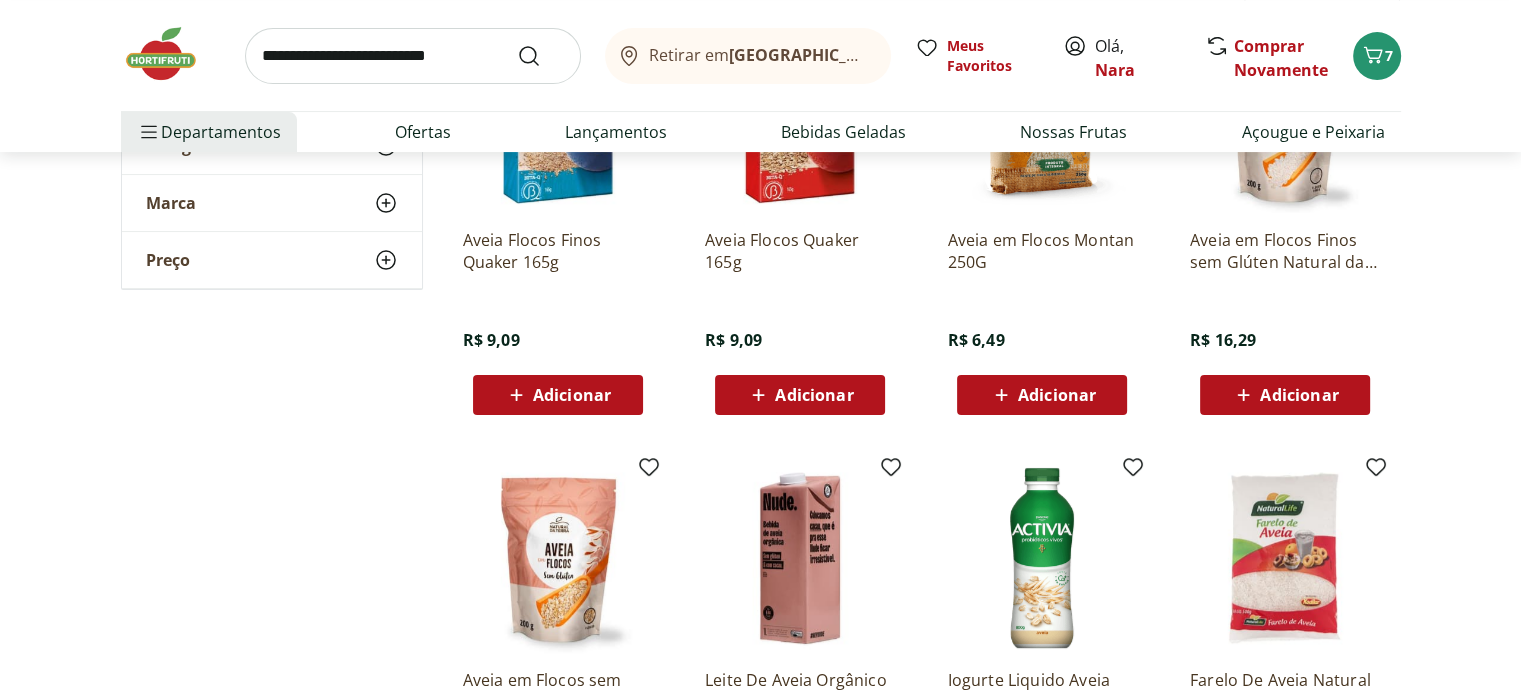 click on "Adicionar" at bounding box center [814, 395] 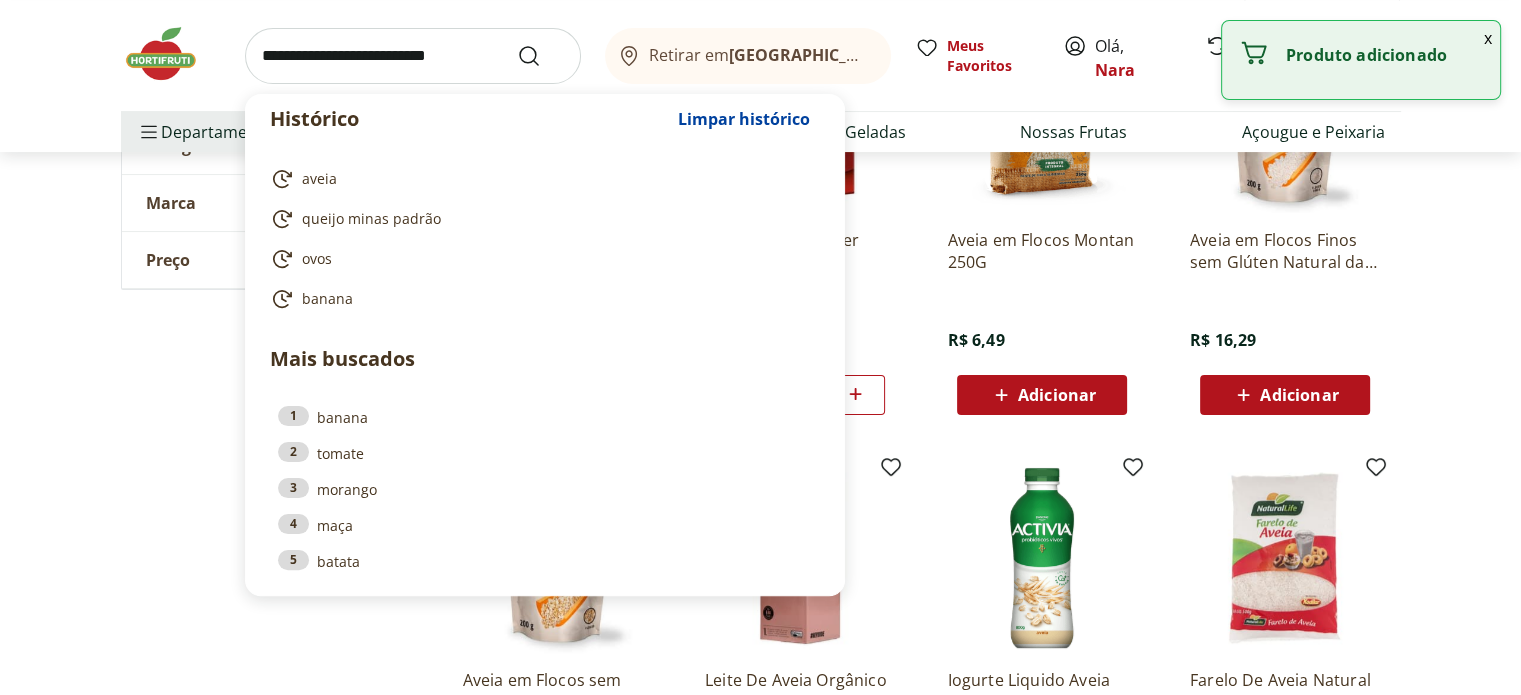 click at bounding box center [413, 56] 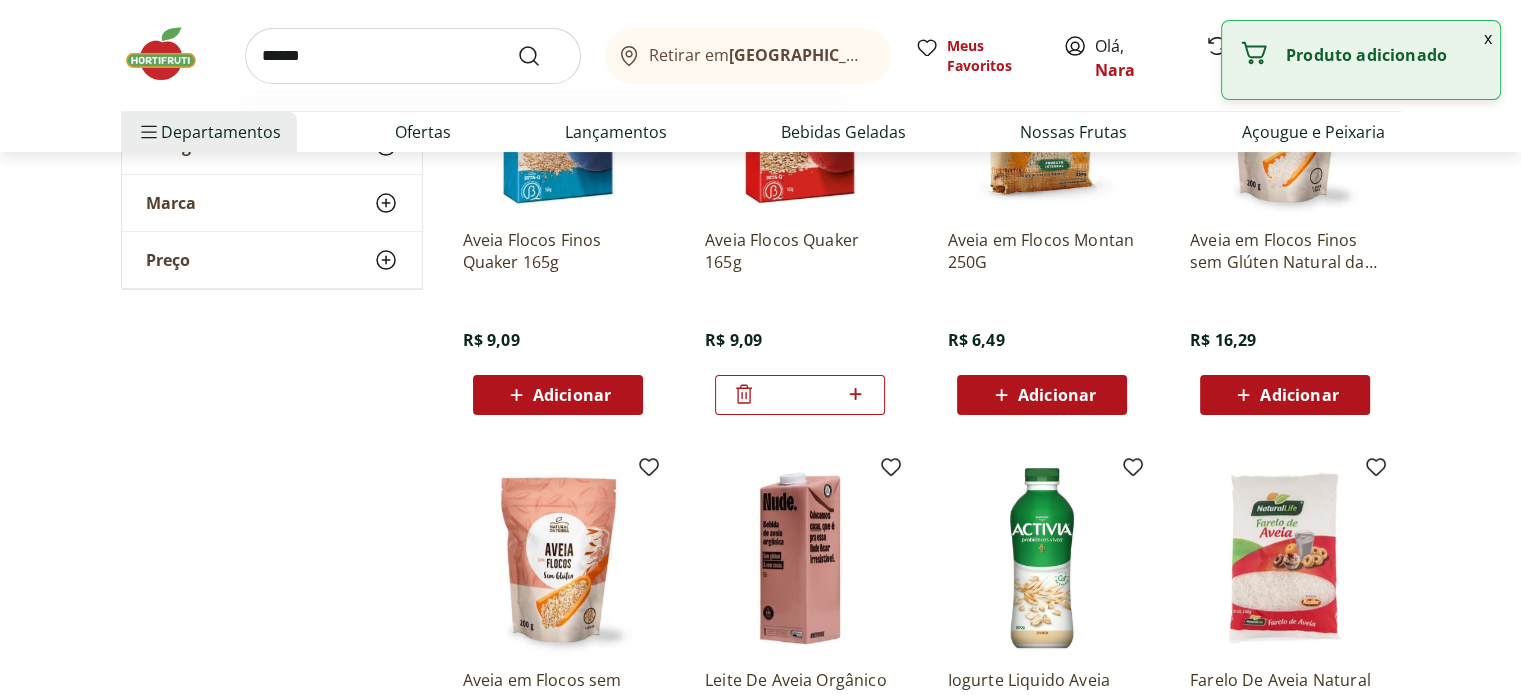 type on "*****" 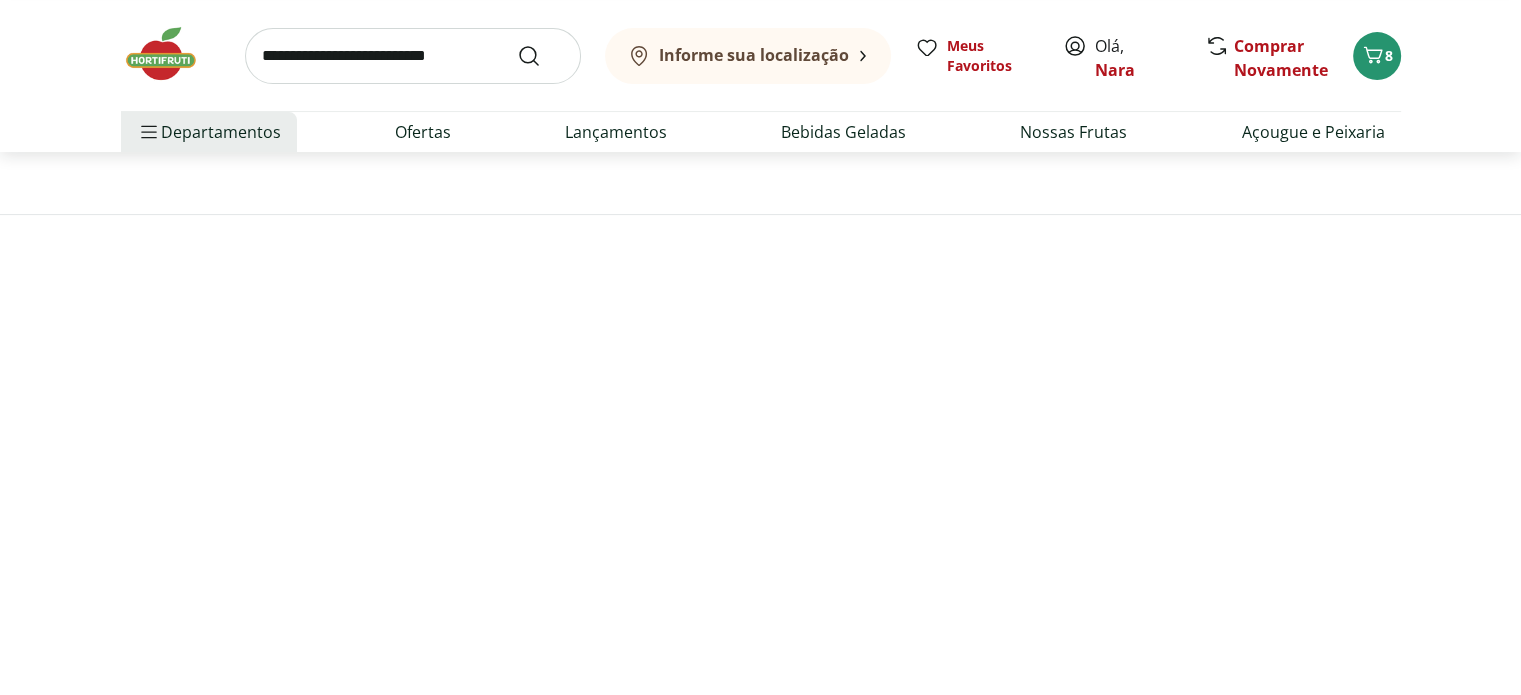 scroll, scrollTop: 0, scrollLeft: 0, axis: both 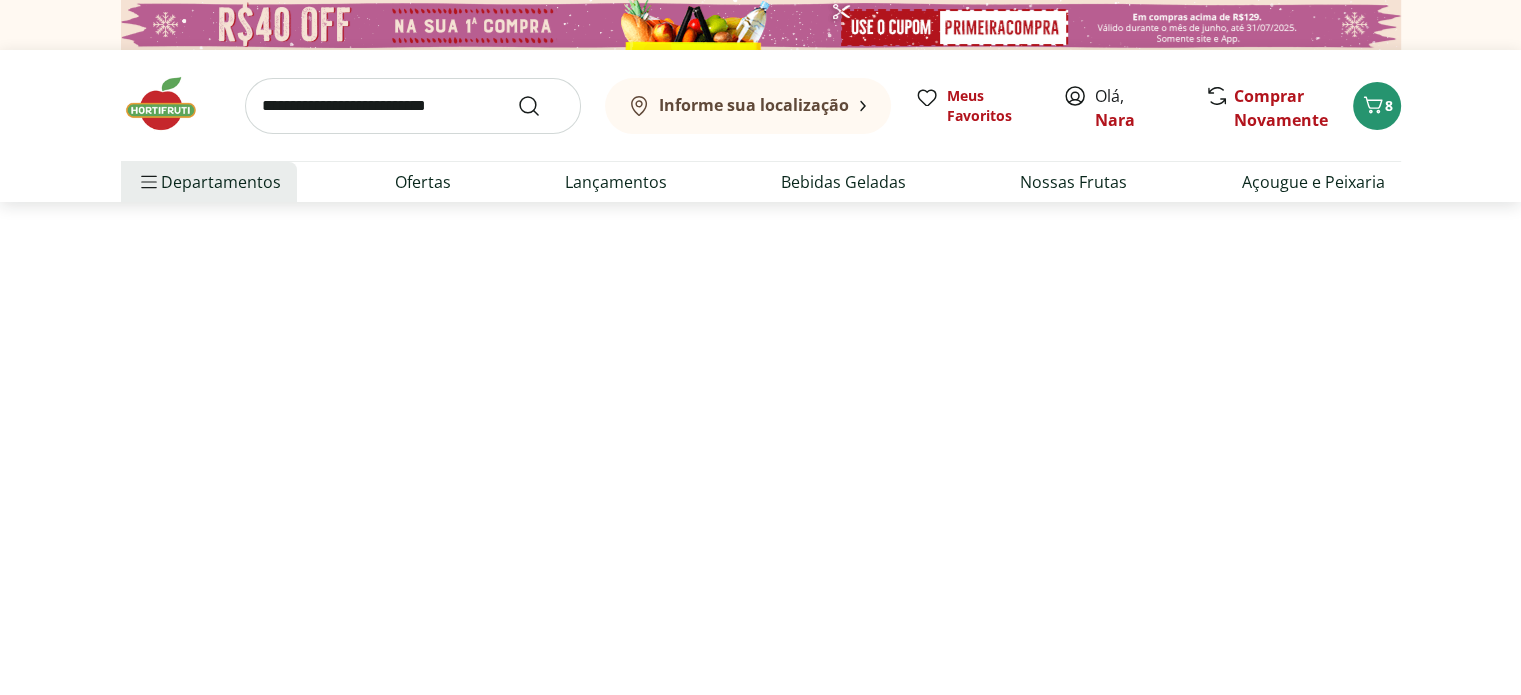 select on "**********" 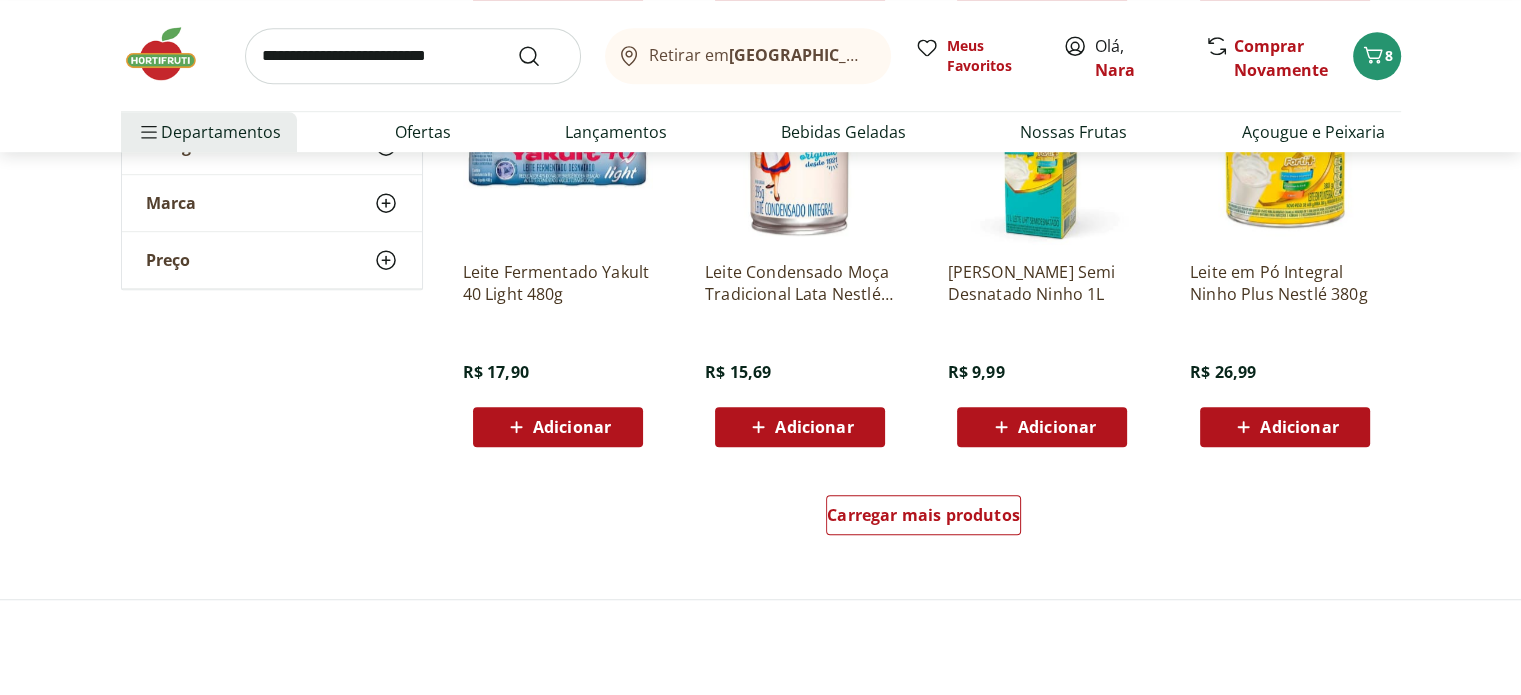 scroll, scrollTop: 1400, scrollLeft: 0, axis: vertical 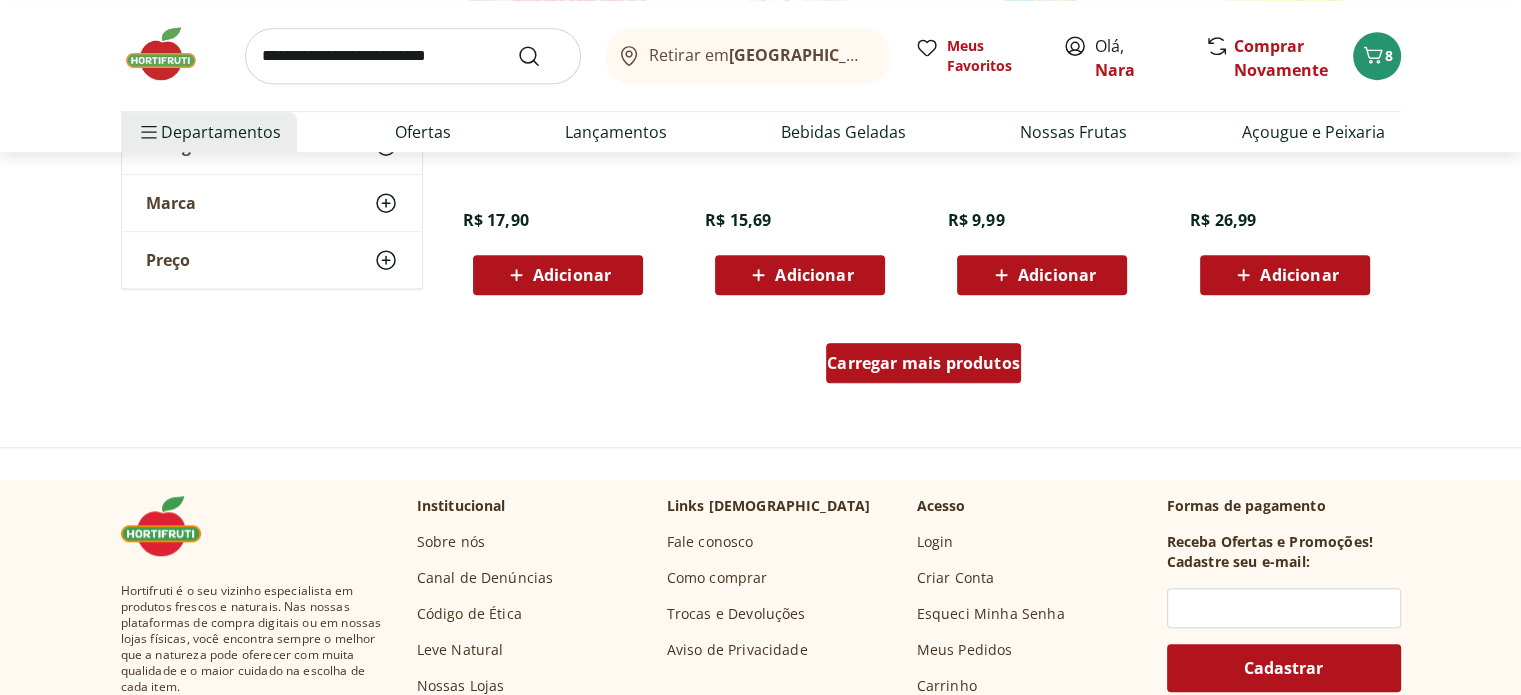 click on "Carregar mais produtos" at bounding box center (923, 363) 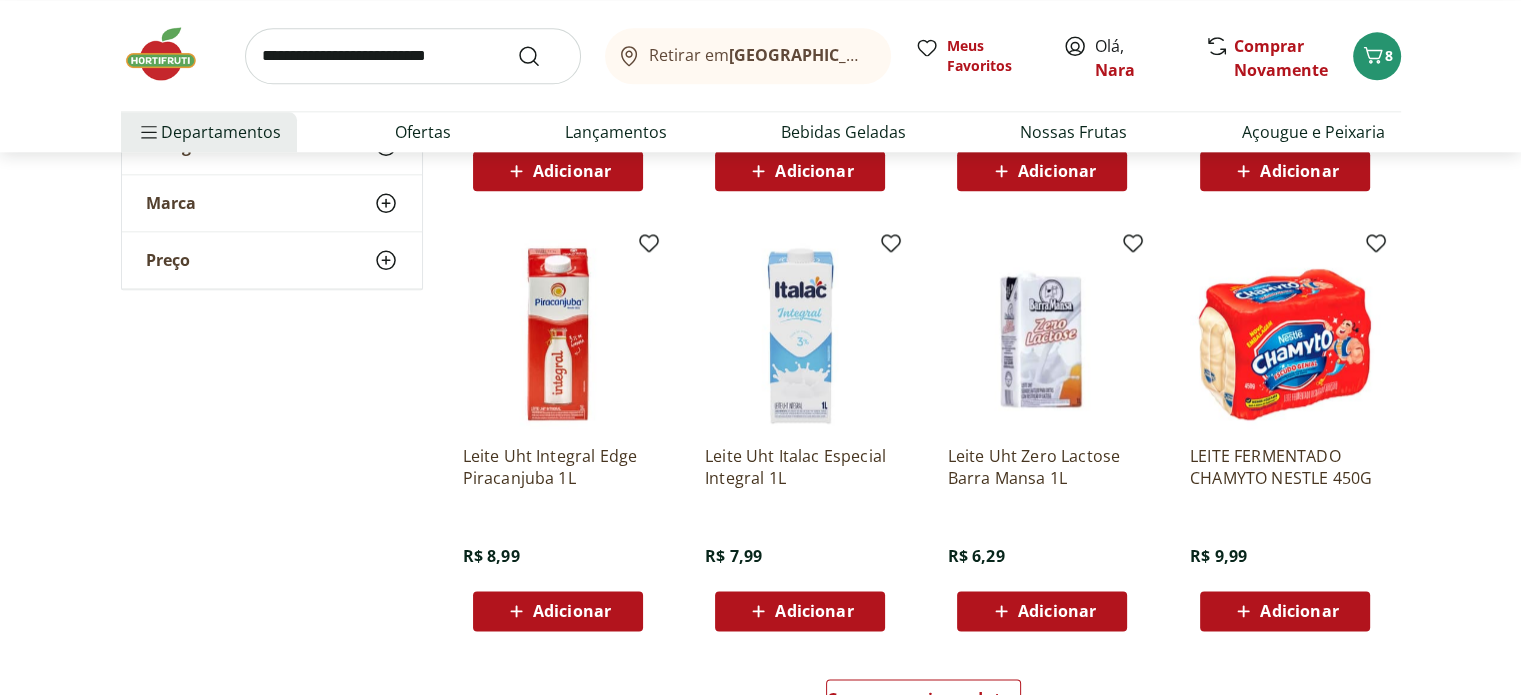 scroll, scrollTop: 2400, scrollLeft: 0, axis: vertical 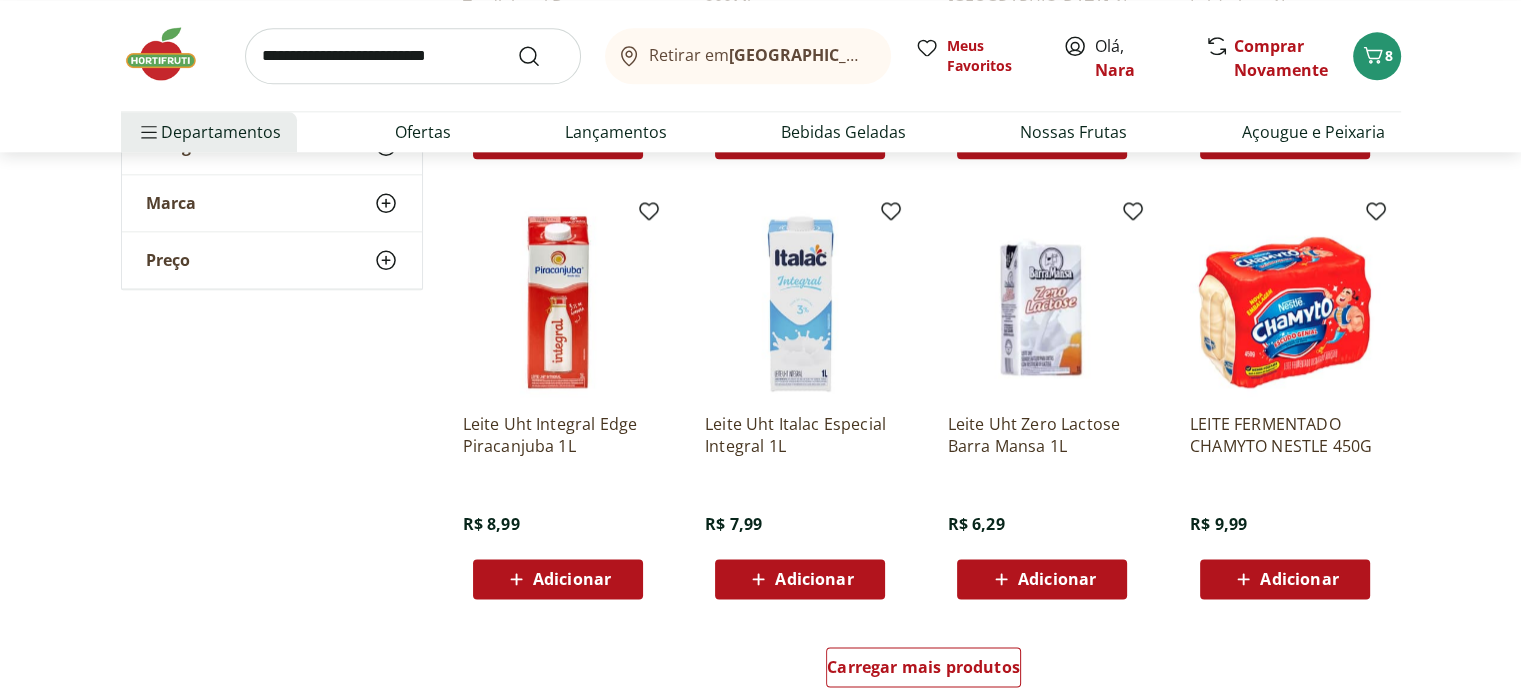click on "Adicionar" at bounding box center (572, 579) 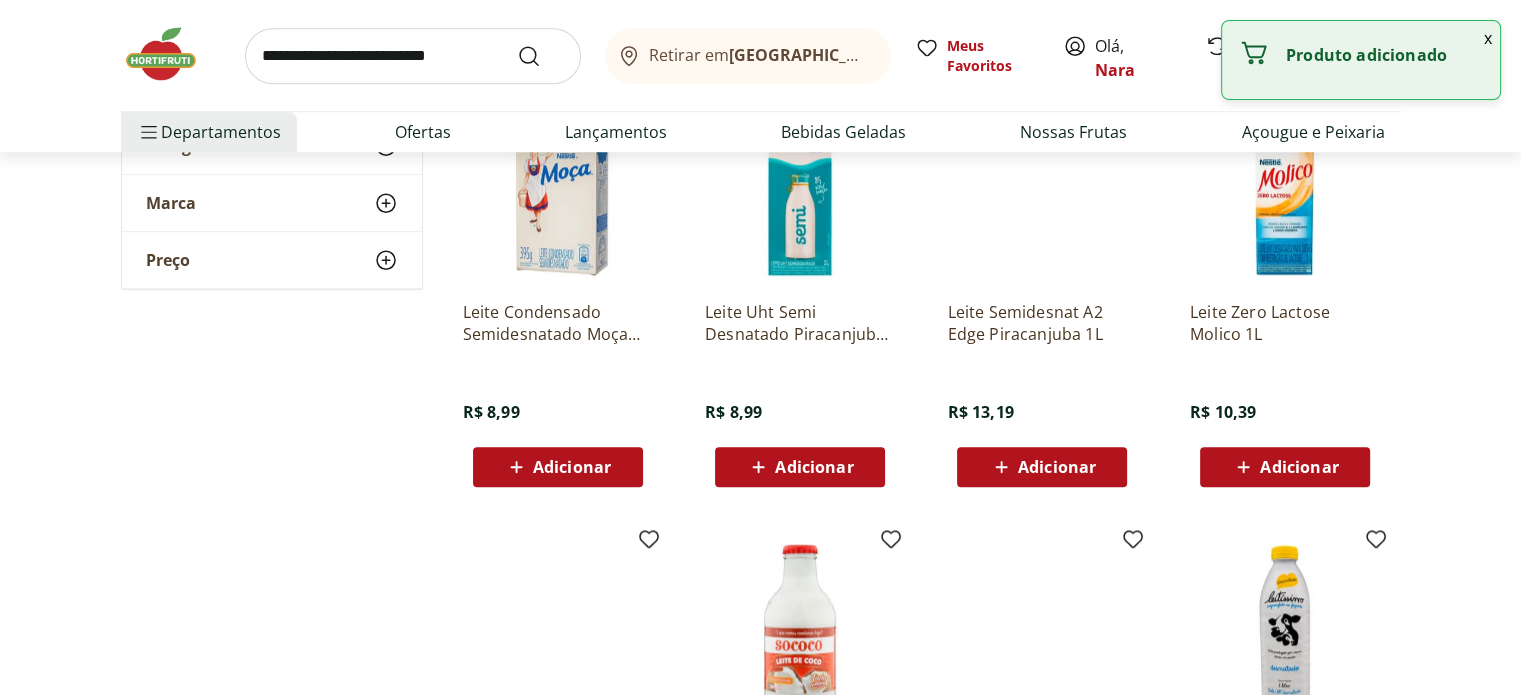scroll, scrollTop: 1600, scrollLeft: 0, axis: vertical 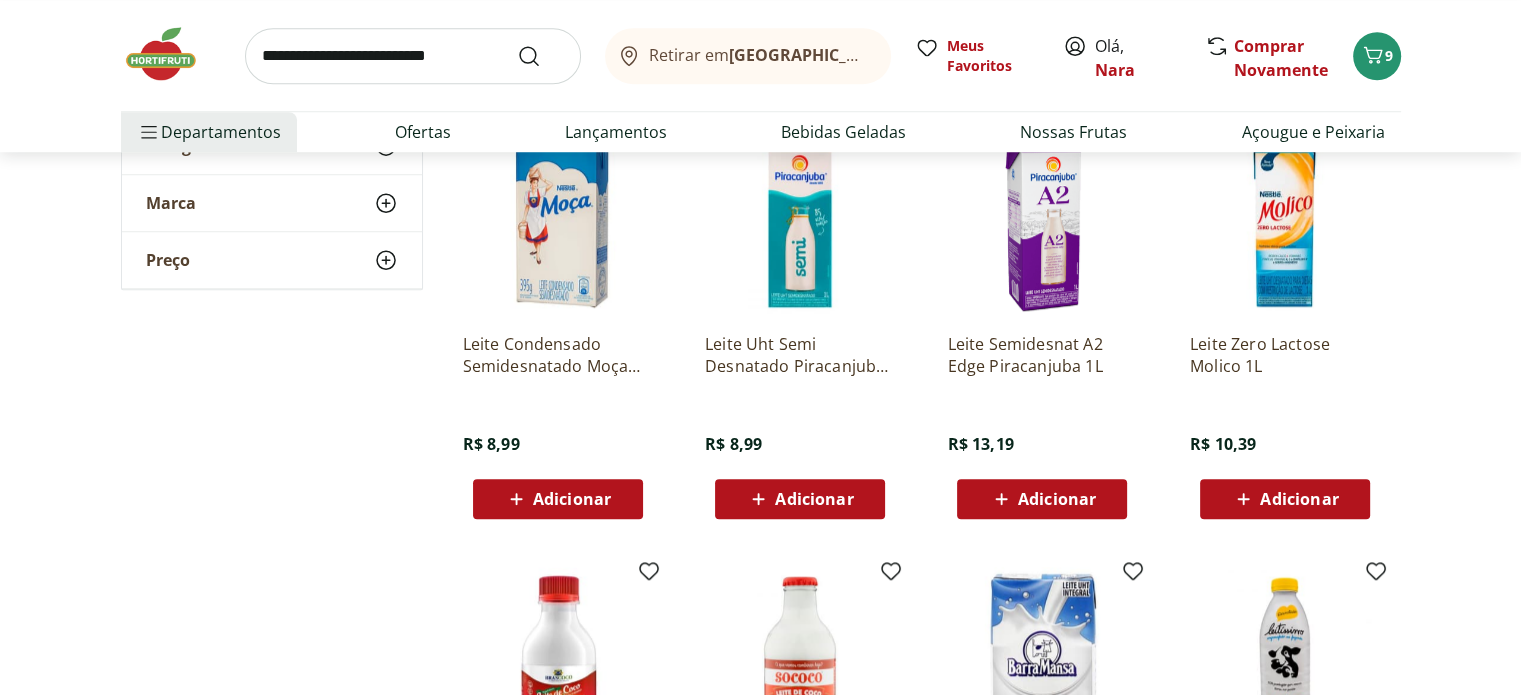 click on "Adicionar" at bounding box center [814, 499] 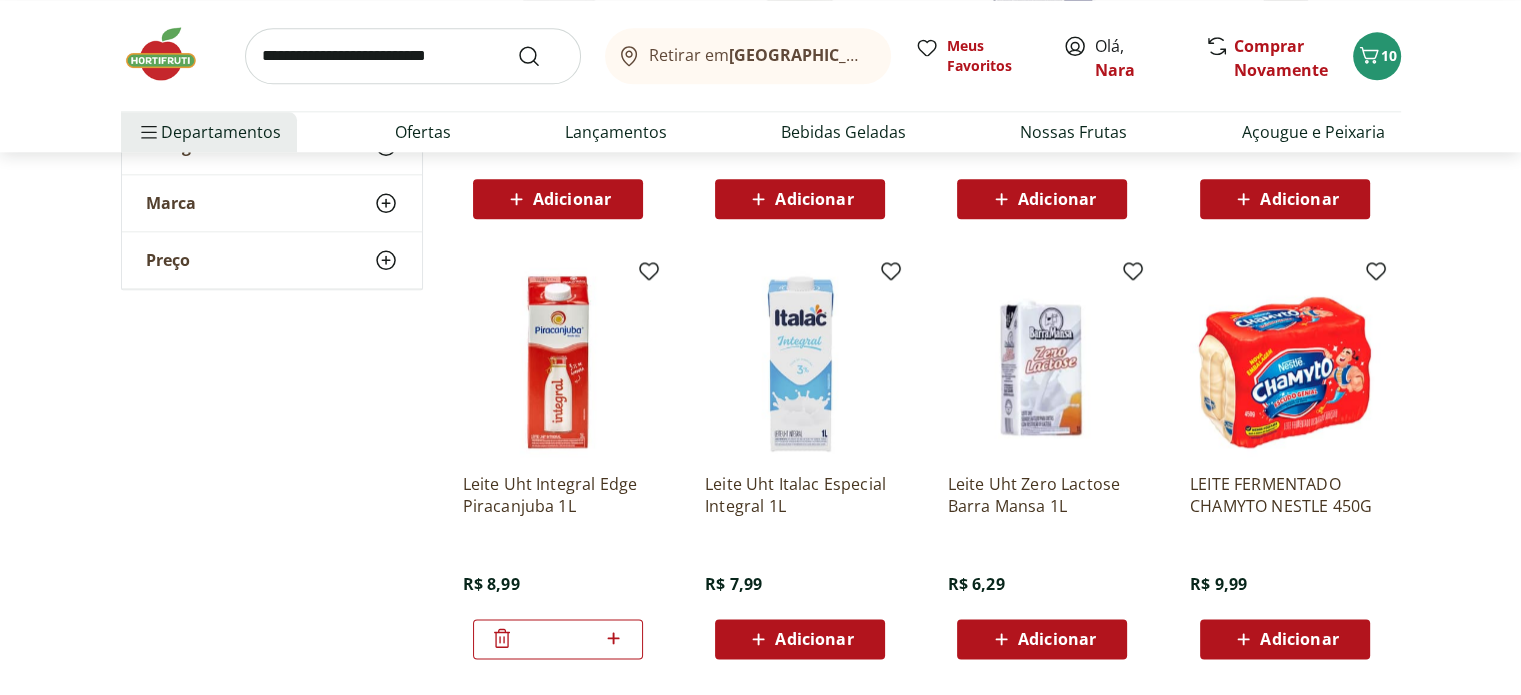 scroll, scrollTop: 2400, scrollLeft: 0, axis: vertical 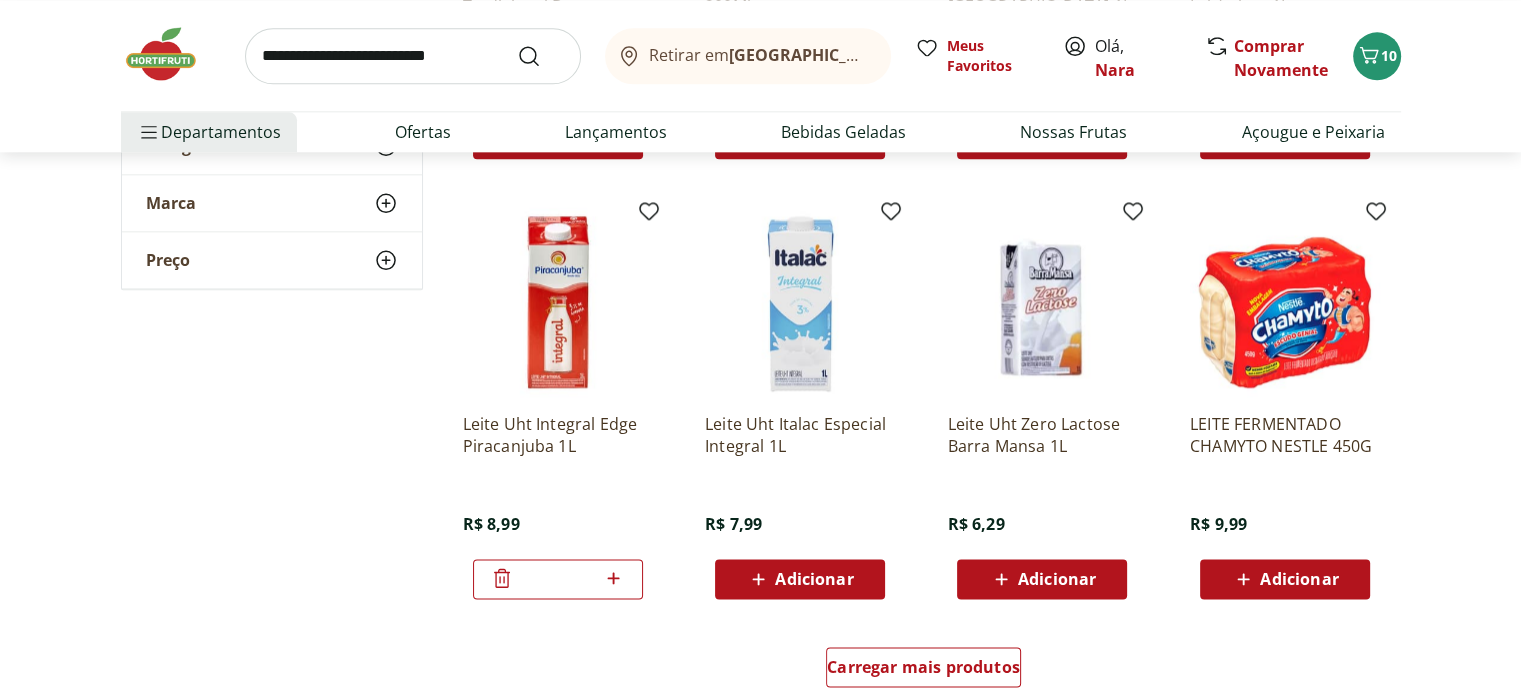 click 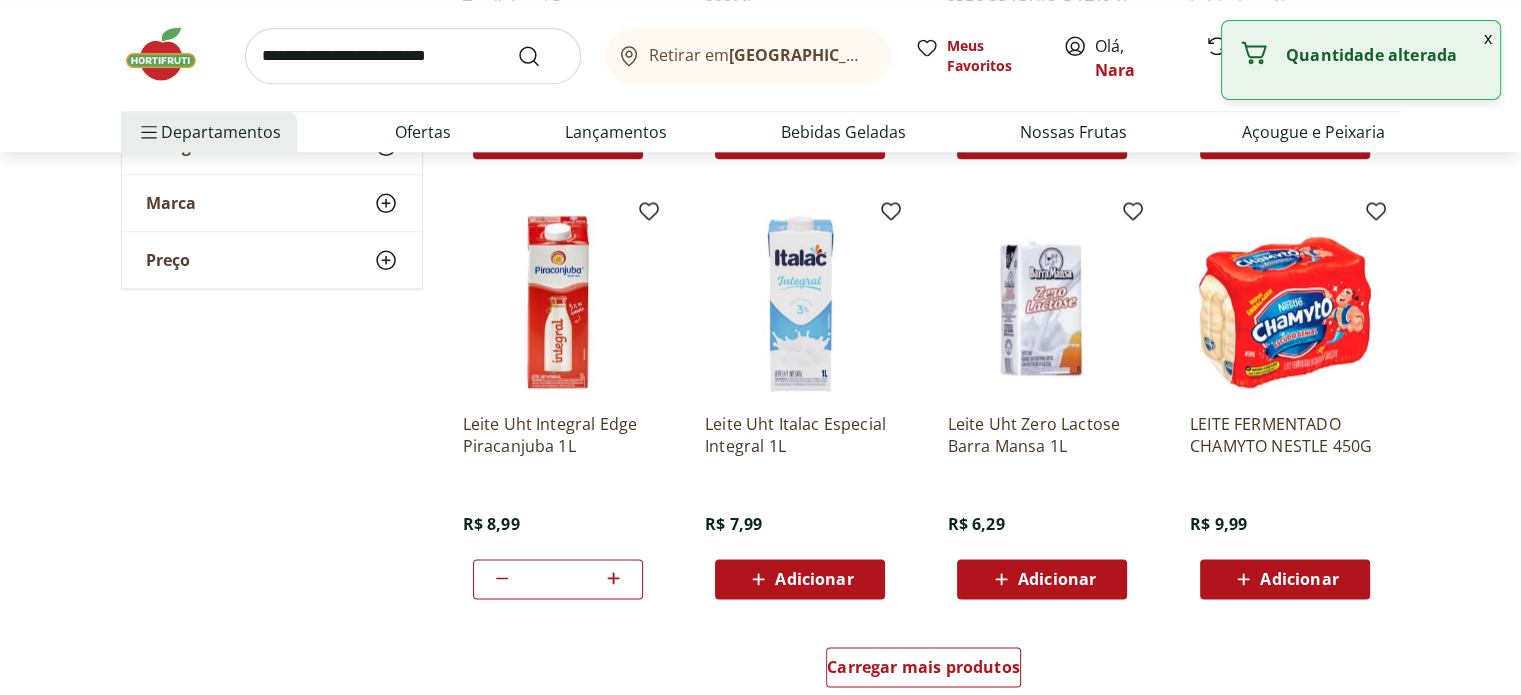 scroll, scrollTop: 1200, scrollLeft: 0, axis: vertical 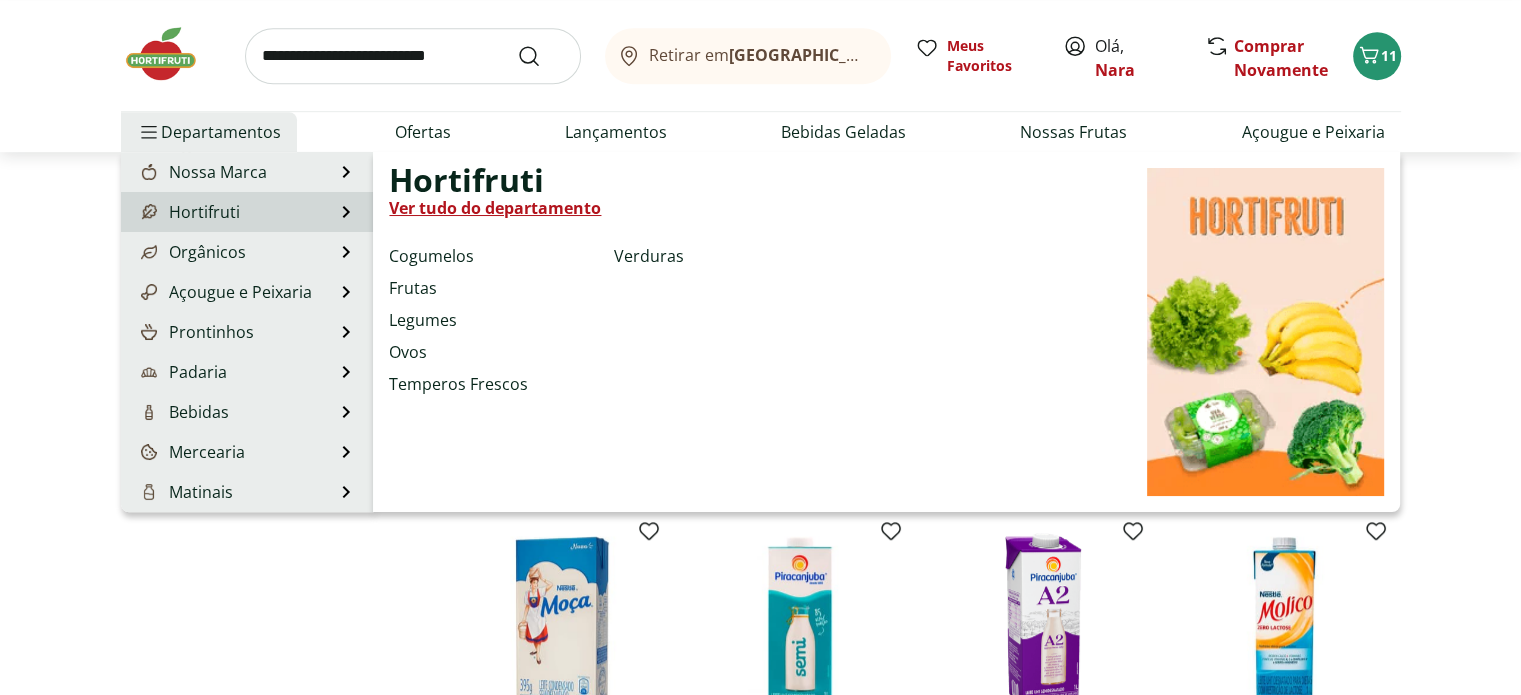click on "Hortifruti" at bounding box center [188, 212] 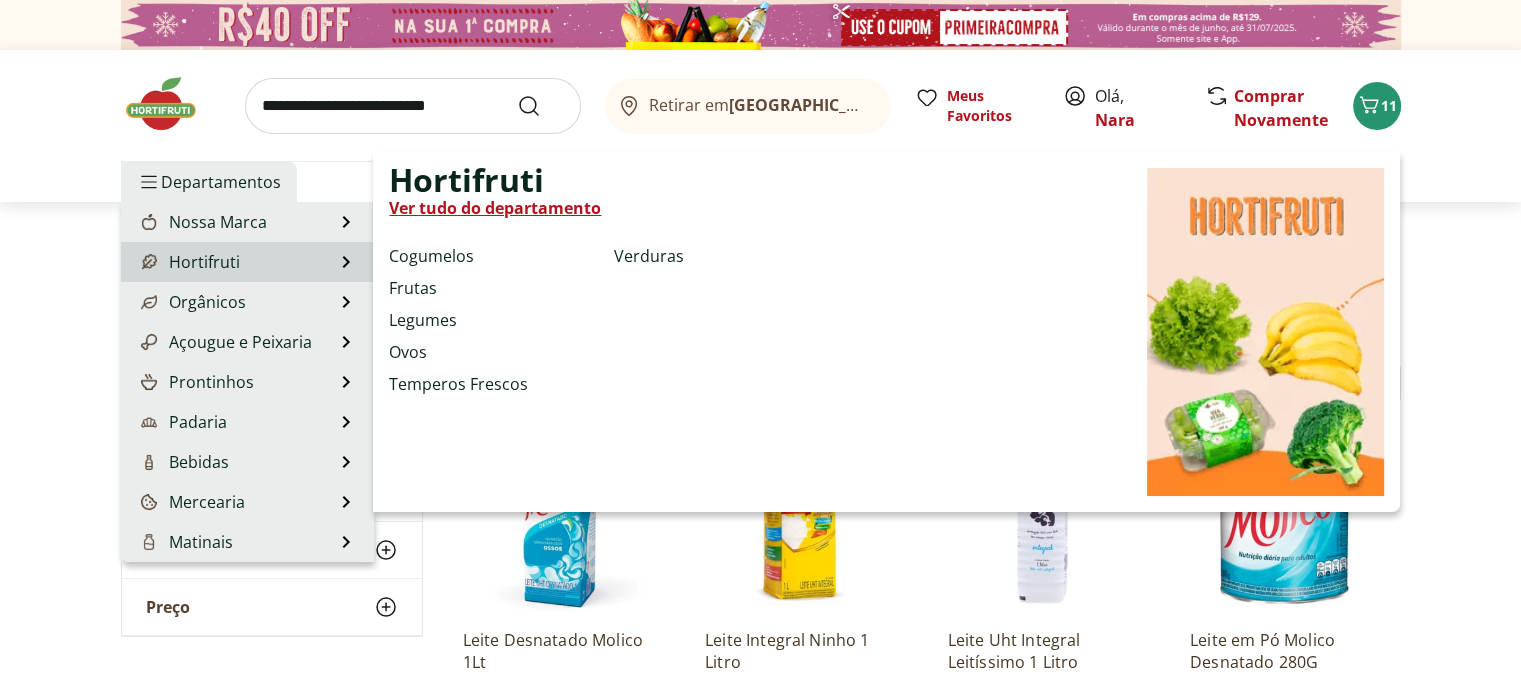 select on "**********" 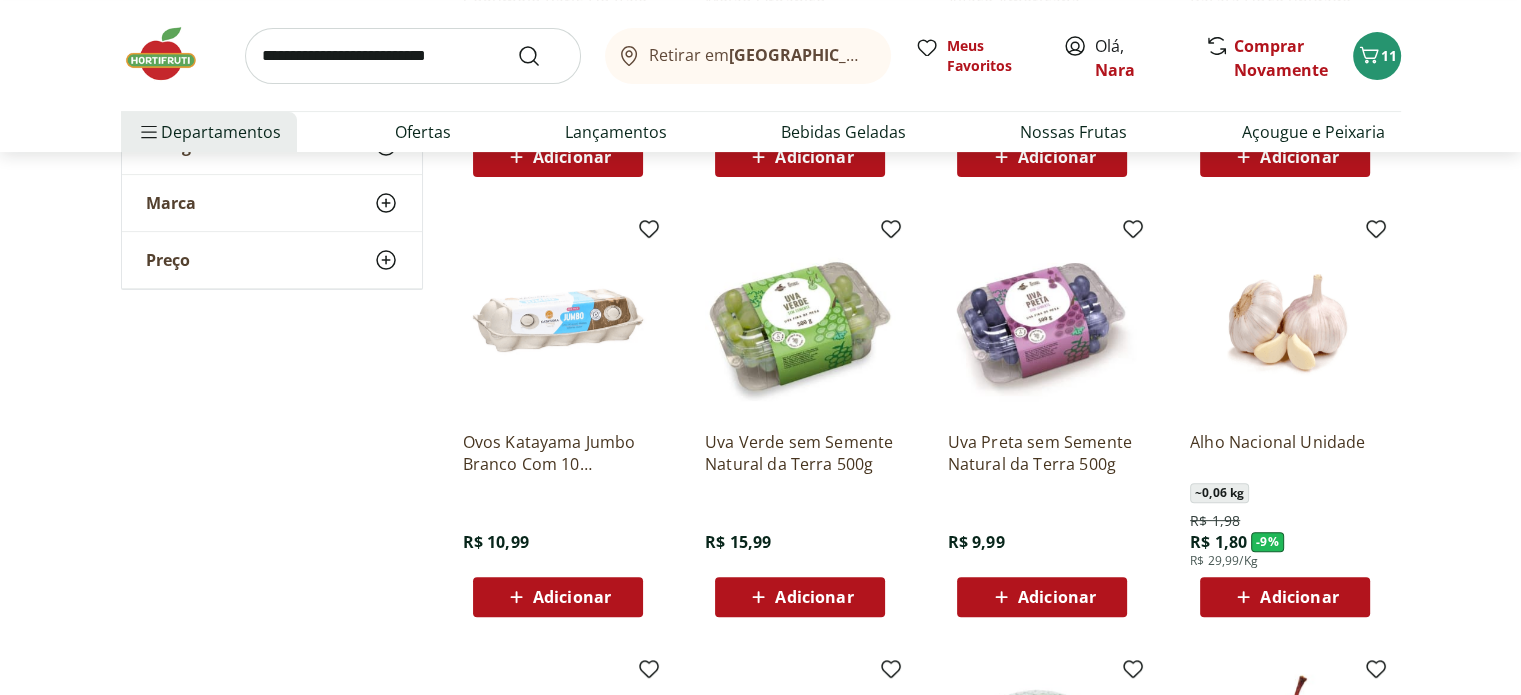 scroll, scrollTop: 600, scrollLeft: 0, axis: vertical 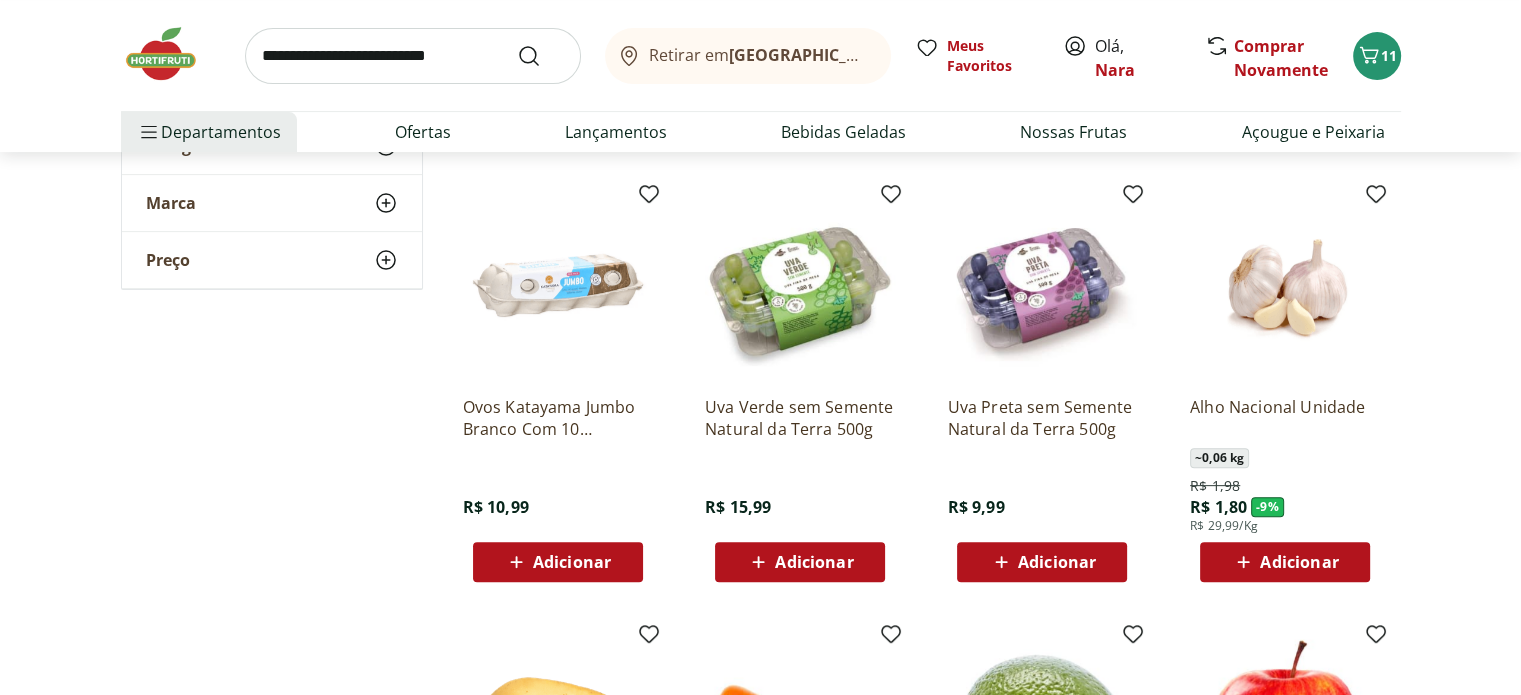 click on "Adicionar" at bounding box center [1057, 562] 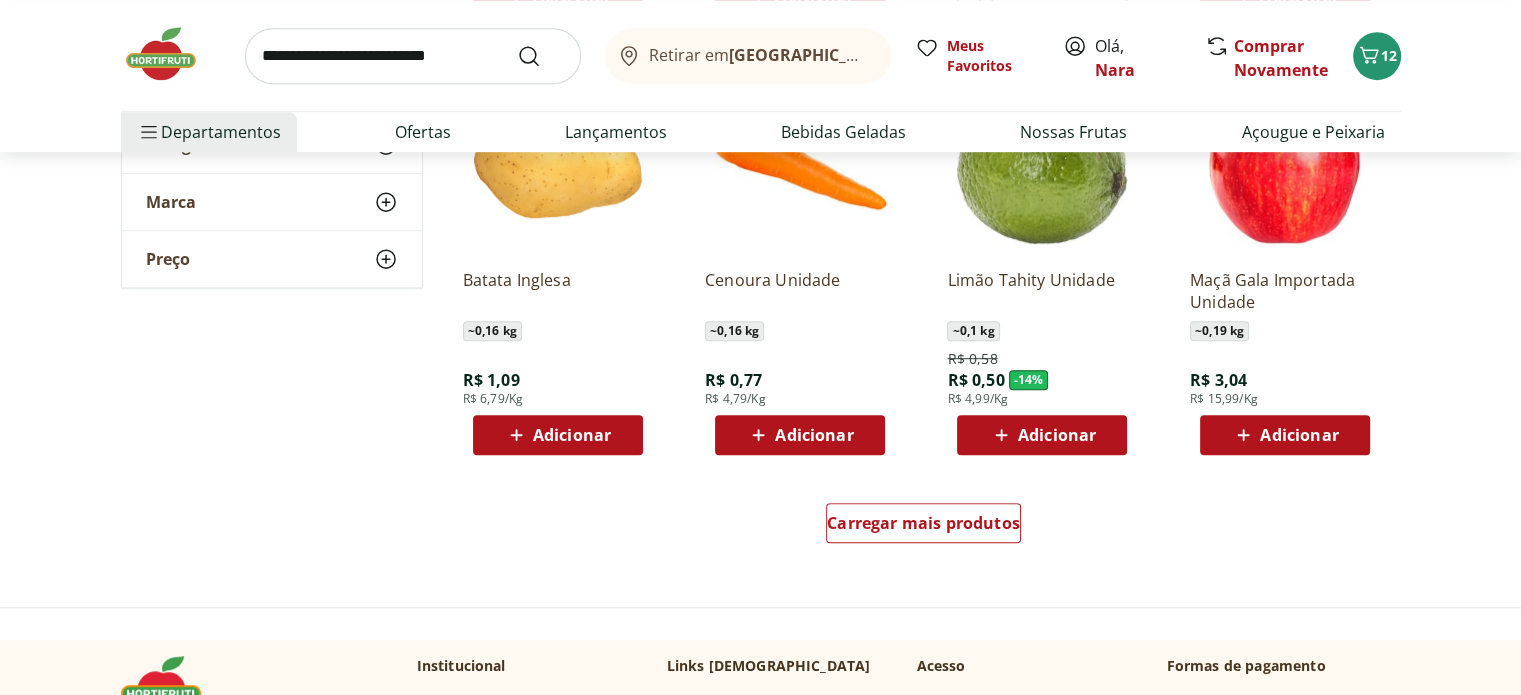 scroll, scrollTop: 1200, scrollLeft: 0, axis: vertical 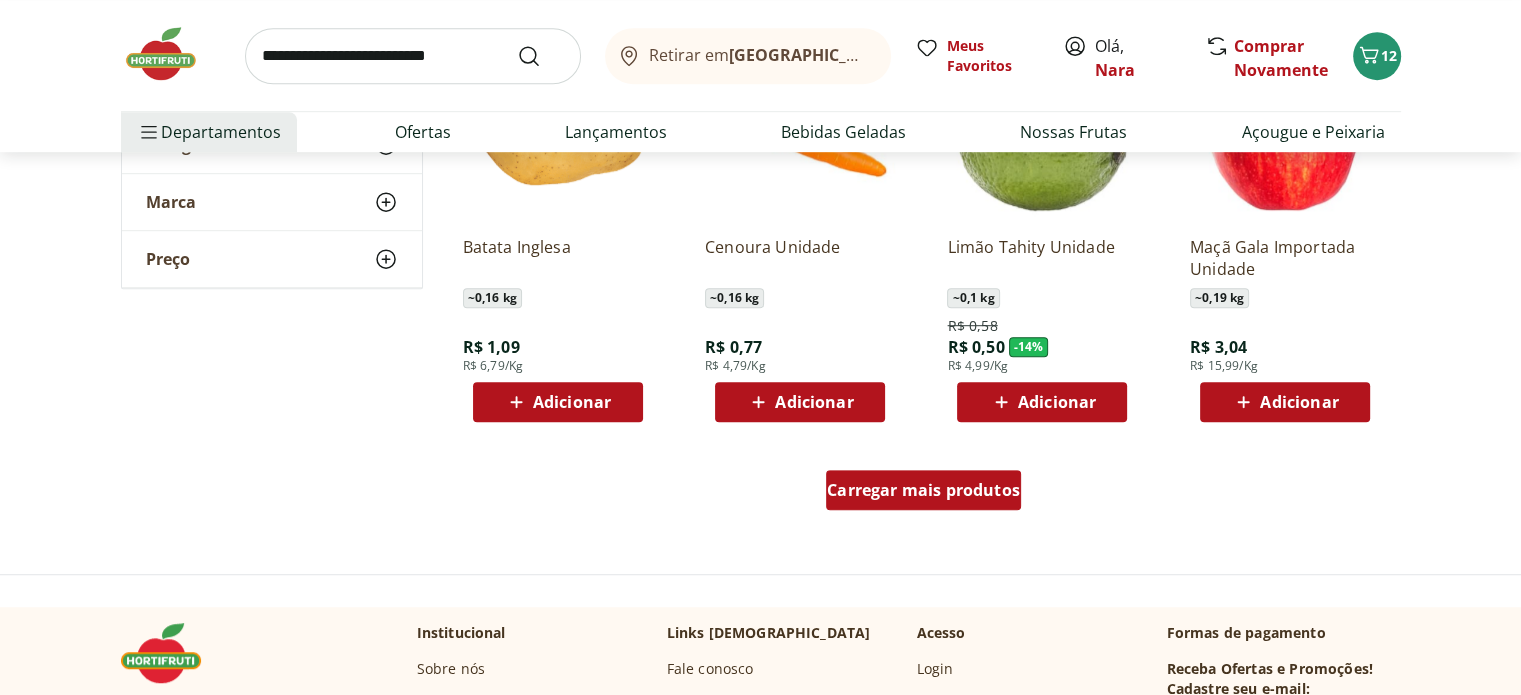 click on "Carregar mais produtos" at bounding box center [923, 490] 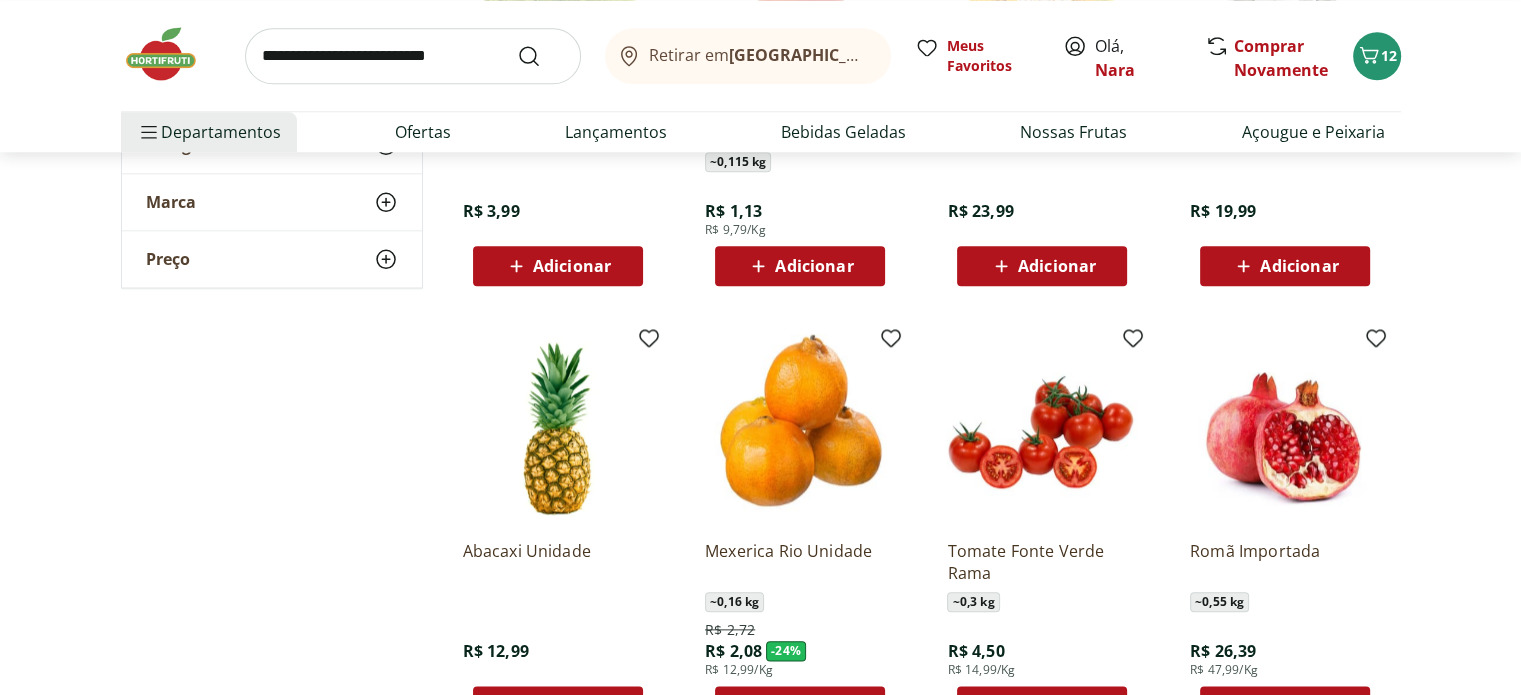 scroll, scrollTop: 2400, scrollLeft: 0, axis: vertical 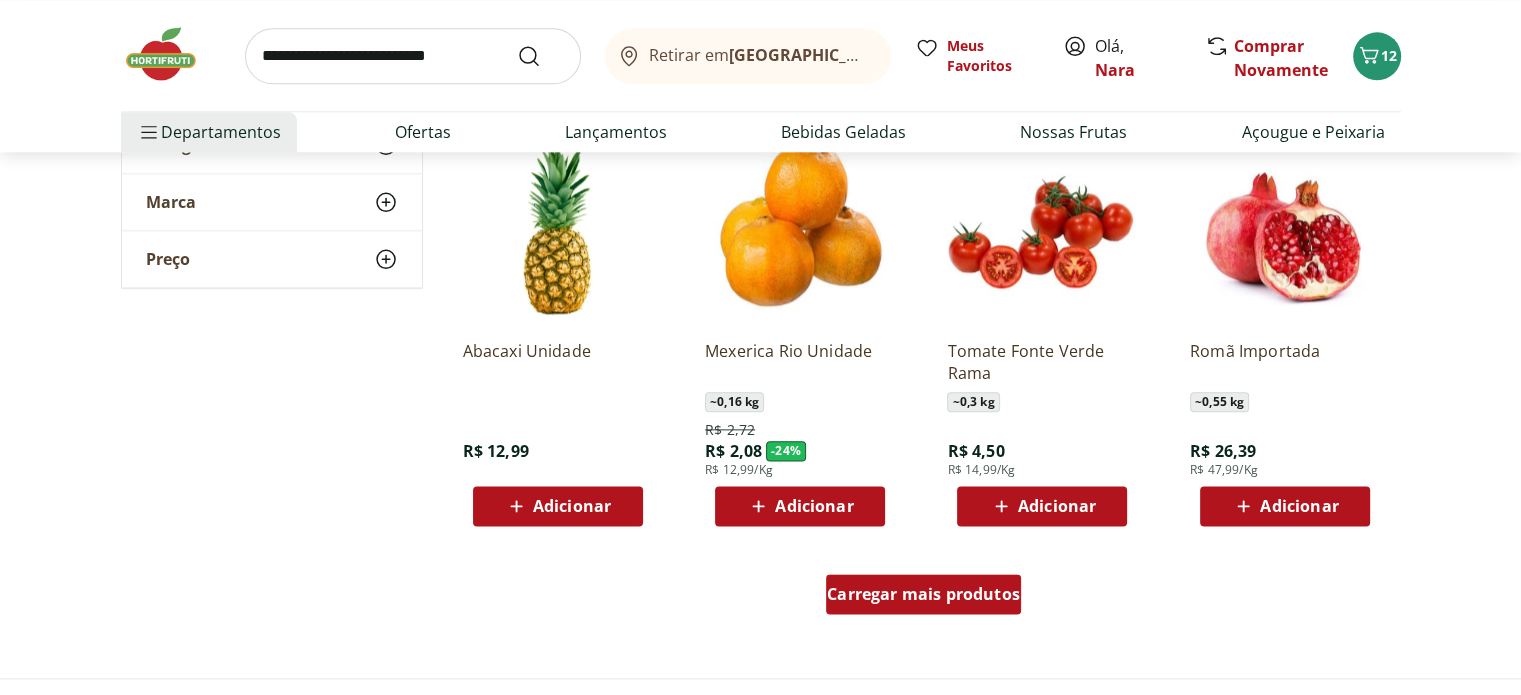 click on "Carregar mais produtos" at bounding box center (923, 594) 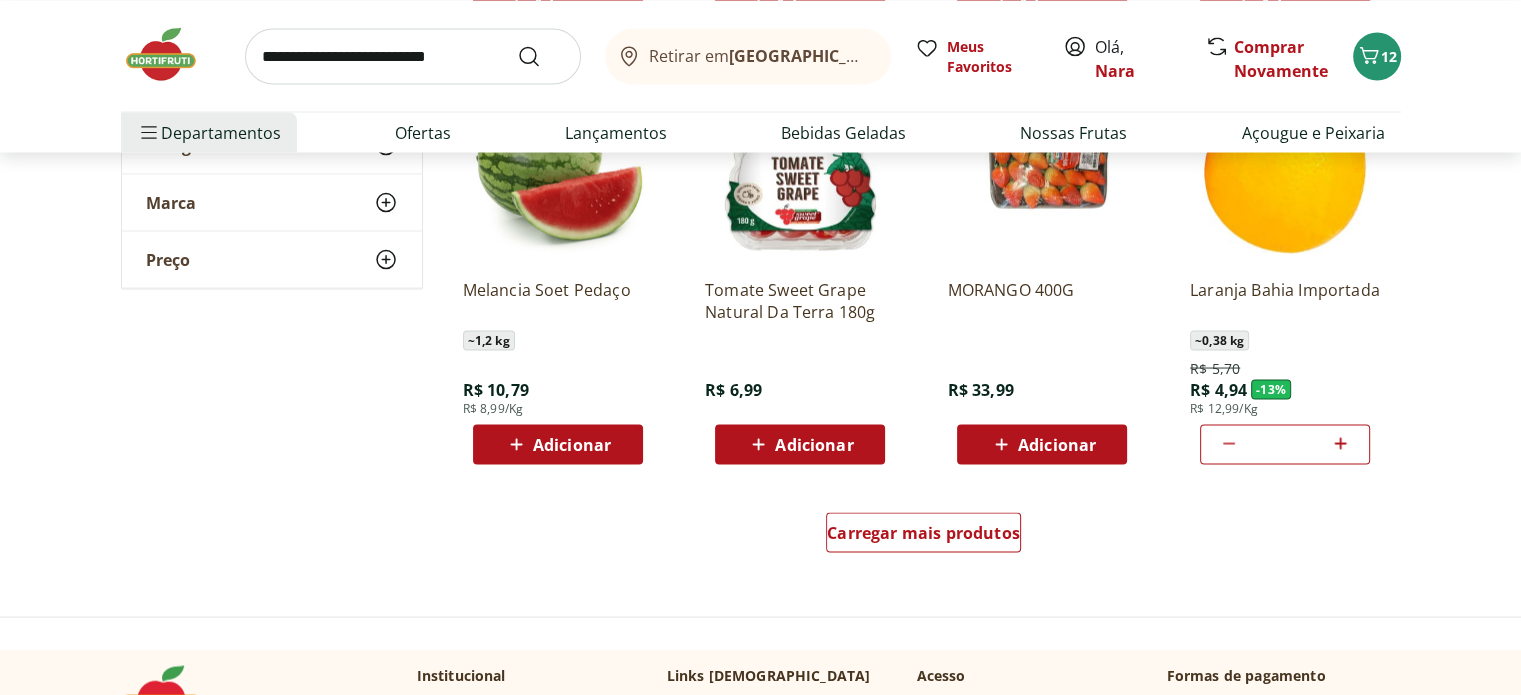 scroll, scrollTop: 3800, scrollLeft: 0, axis: vertical 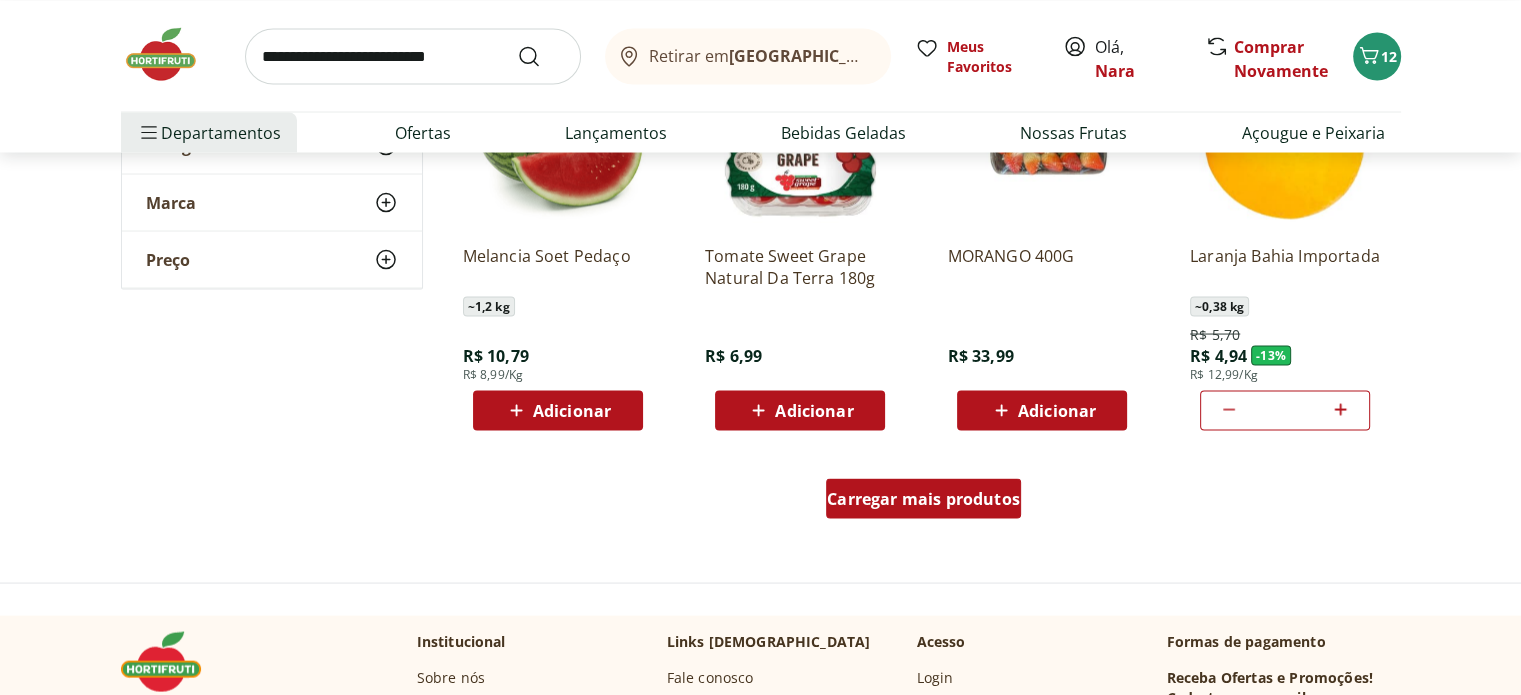 click on "Carregar mais produtos" at bounding box center [923, 498] 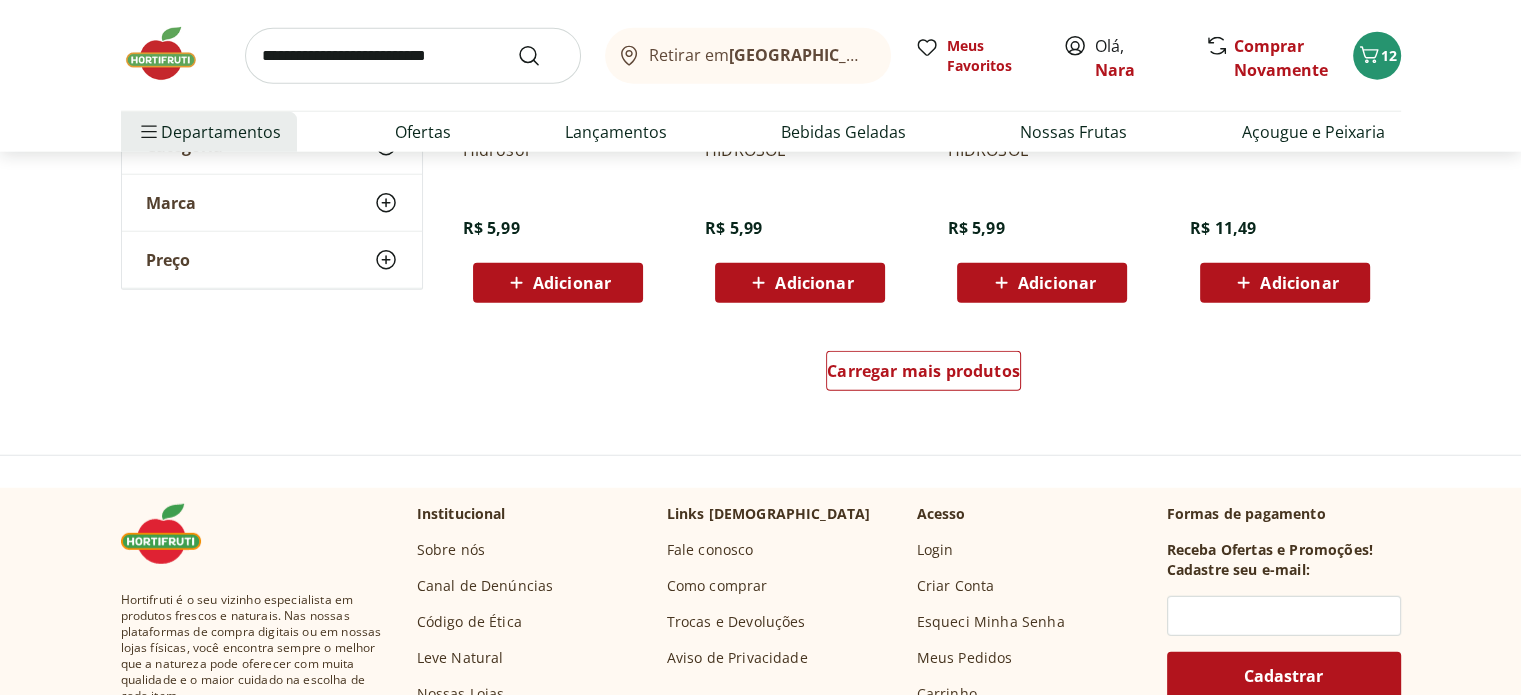 scroll, scrollTop: 5200, scrollLeft: 0, axis: vertical 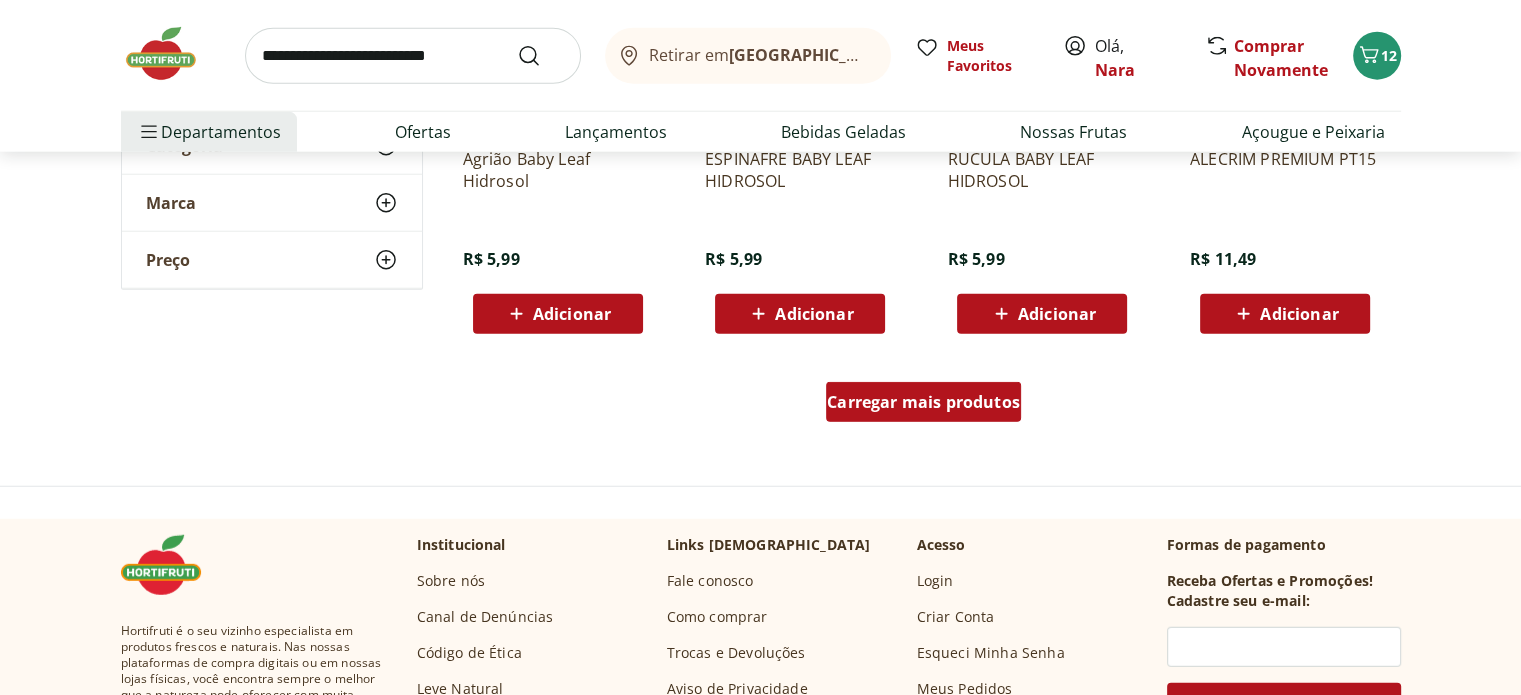 click on "Carregar mais produtos" at bounding box center [923, 402] 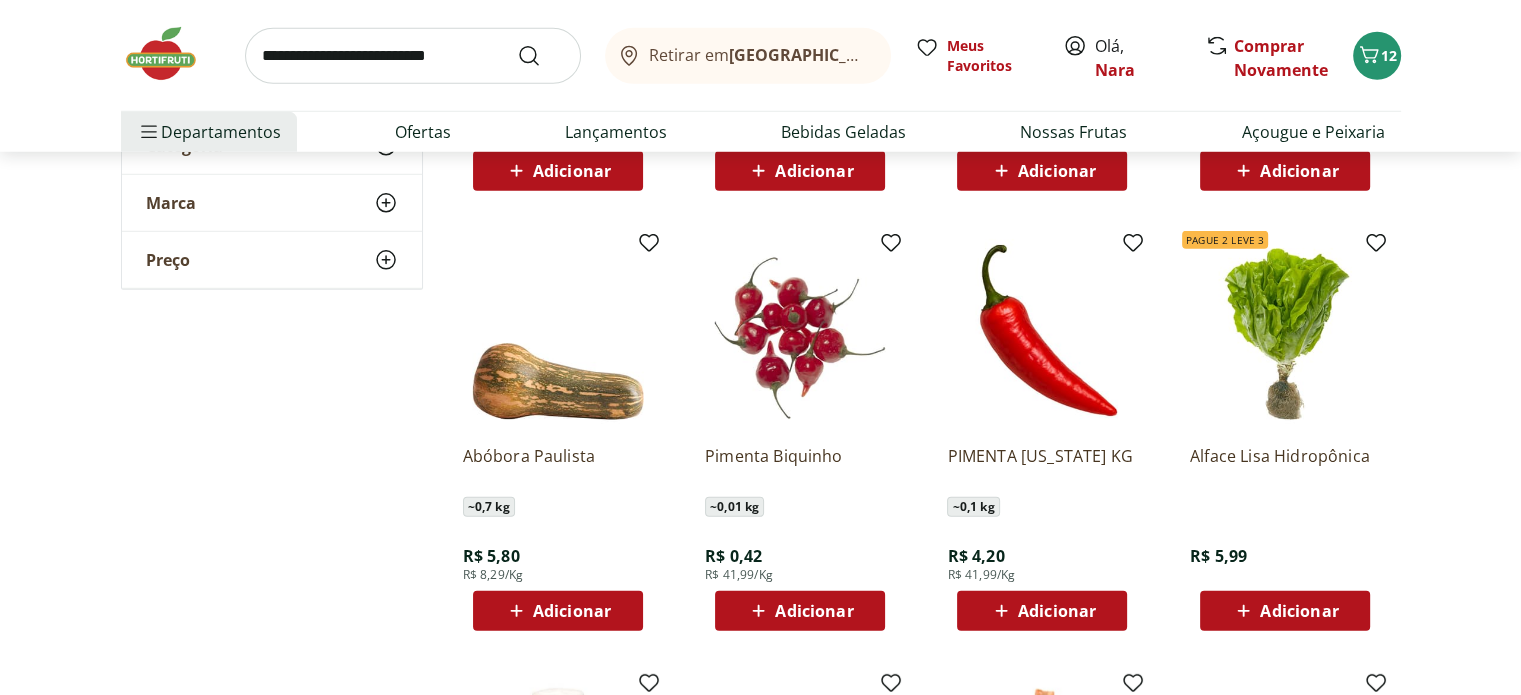scroll, scrollTop: 5800, scrollLeft: 0, axis: vertical 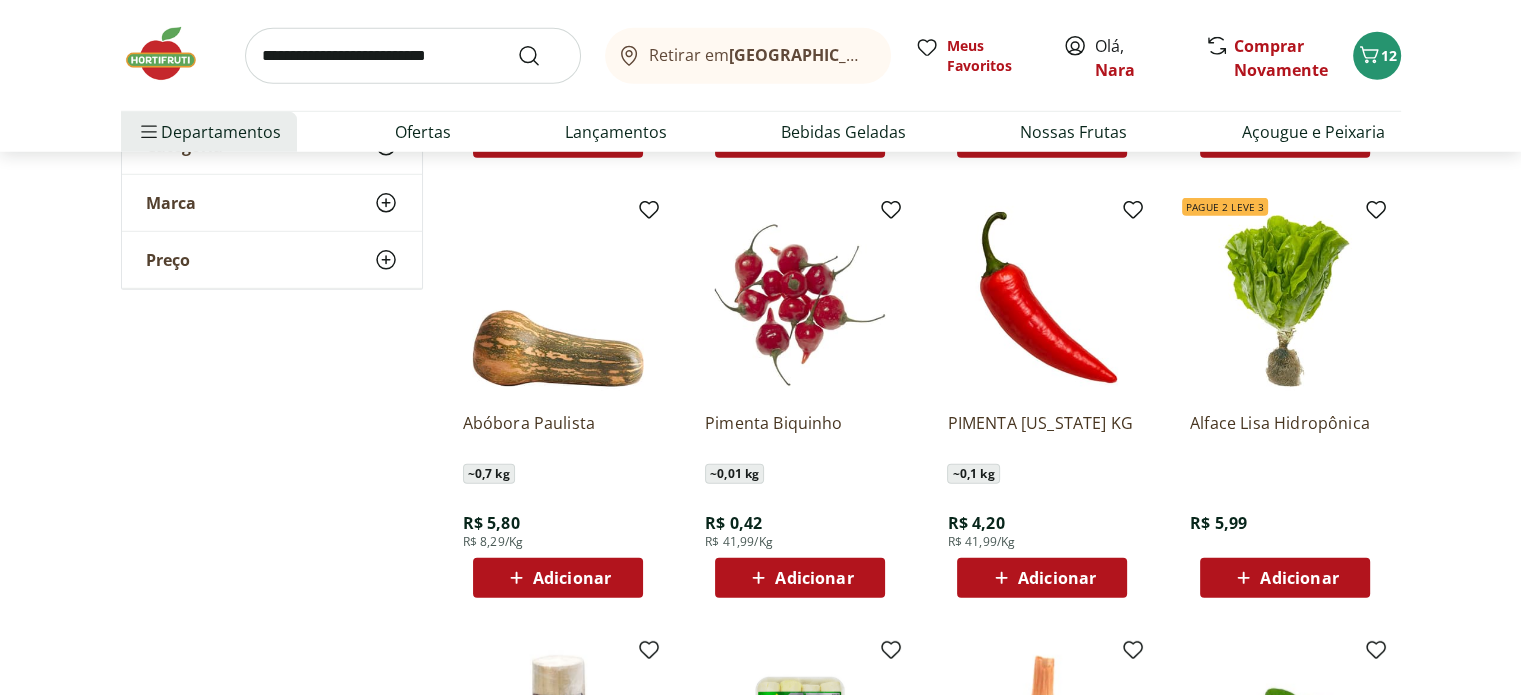 click at bounding box center [413, 56] 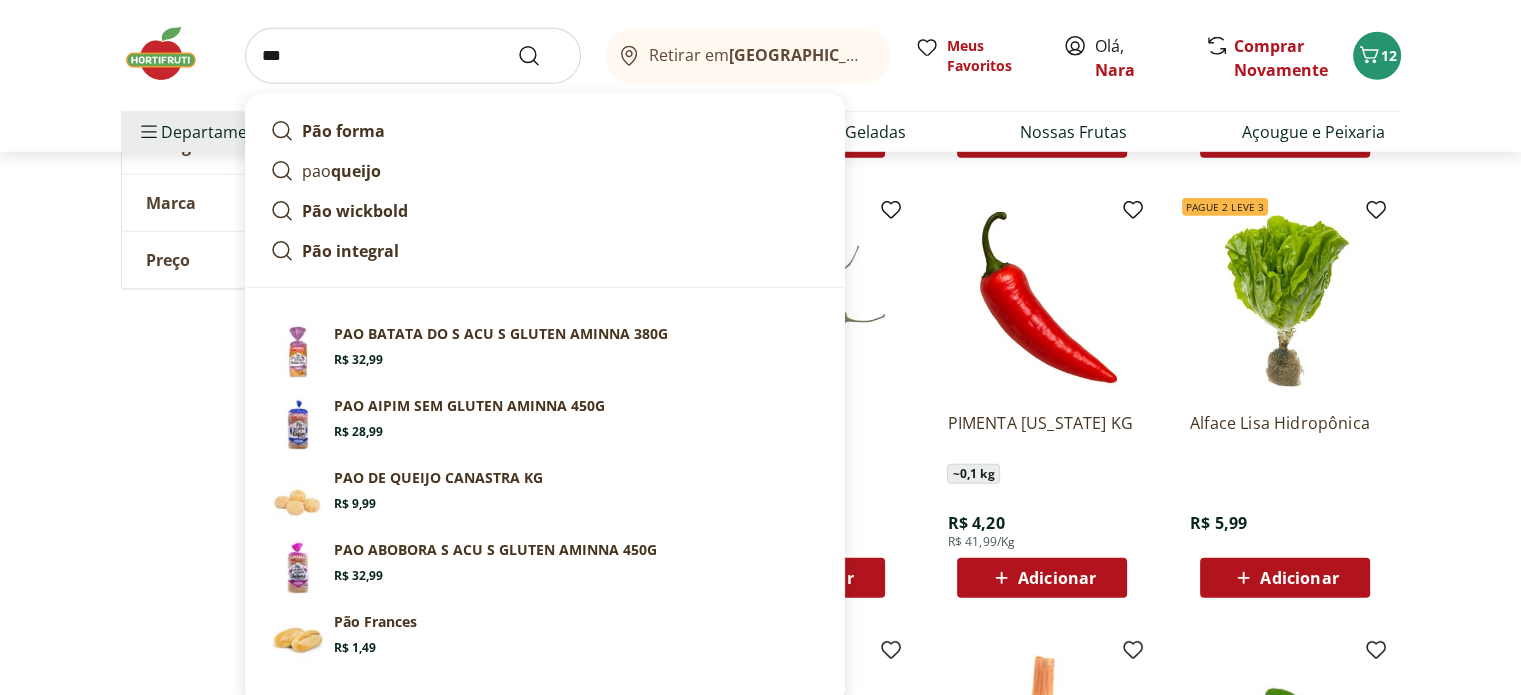 type on "***" 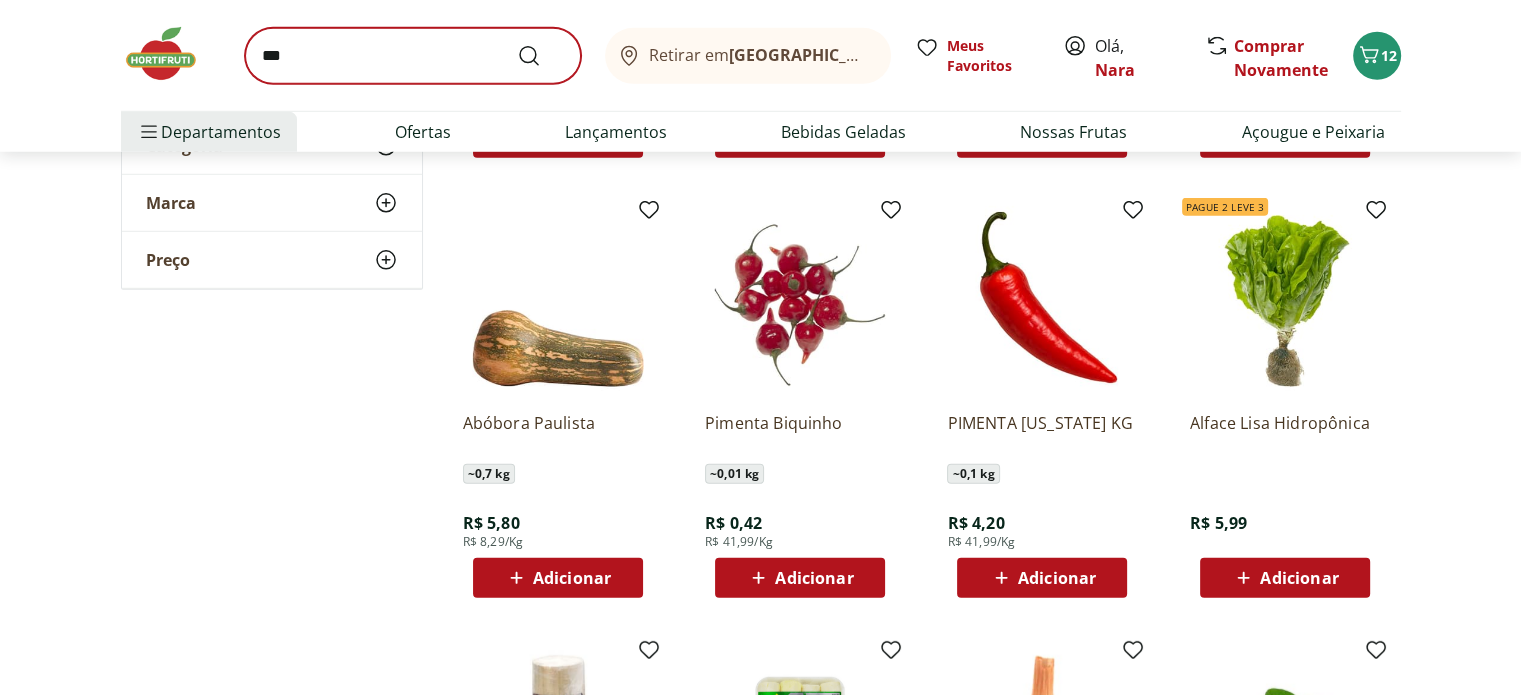 scroll, scrollTop: 0, scrollLeft: 0, axis: both 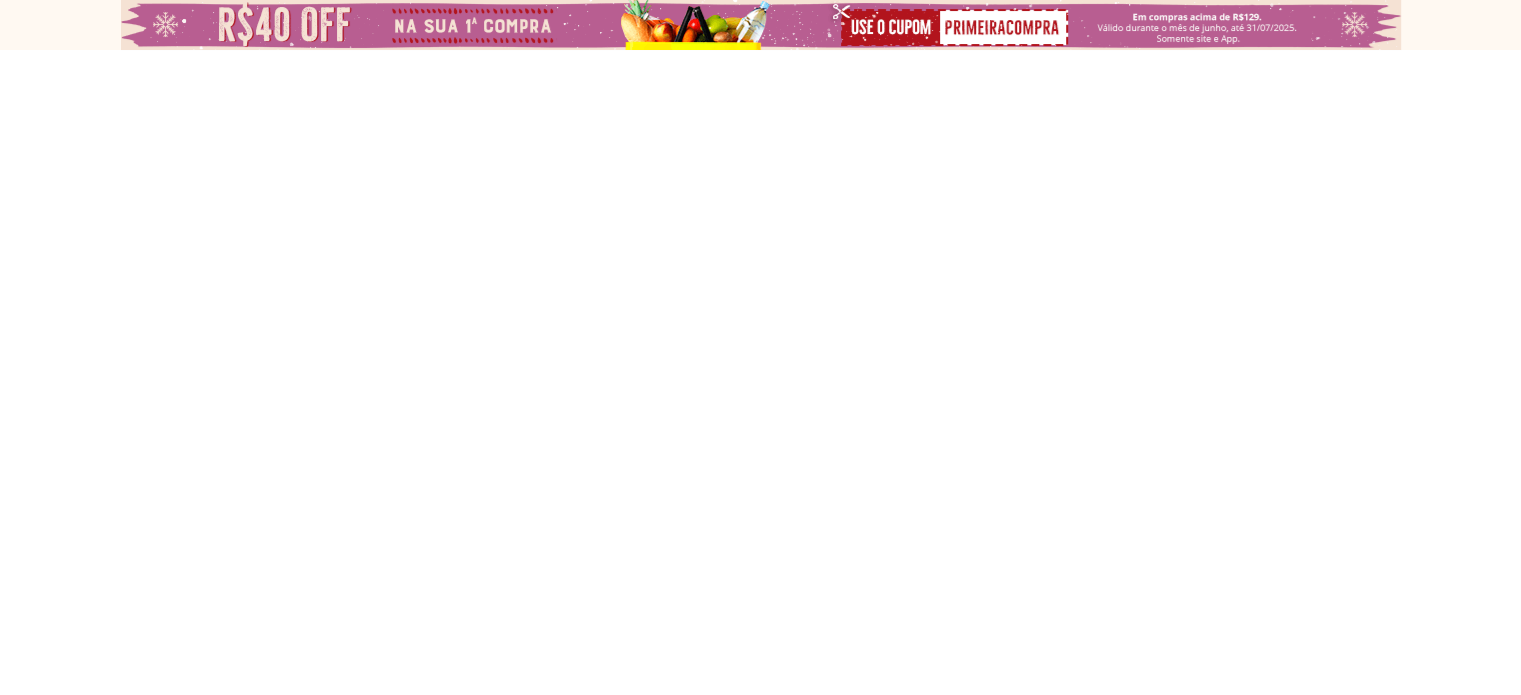 select on "**********" 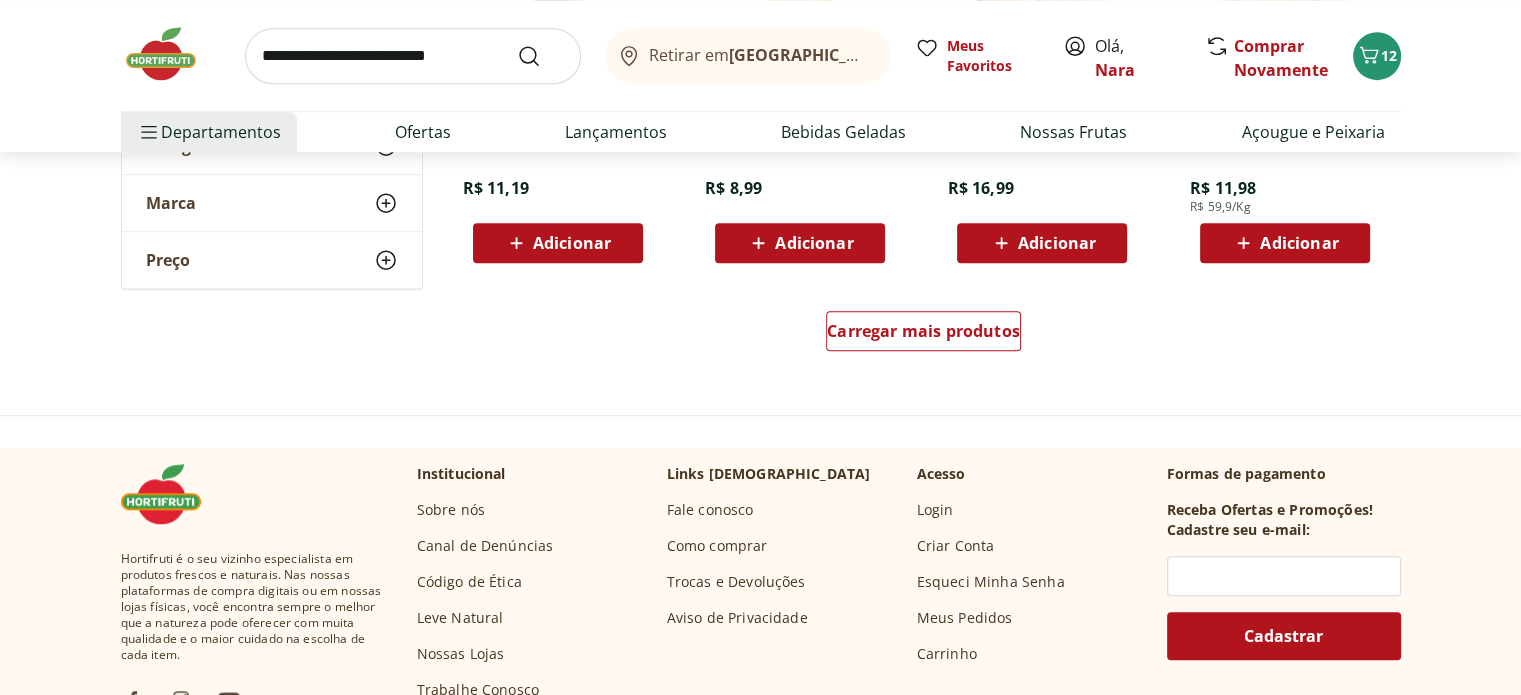 scroll, scrollTop: 1400, scrollLeft: 0, axis: vertical 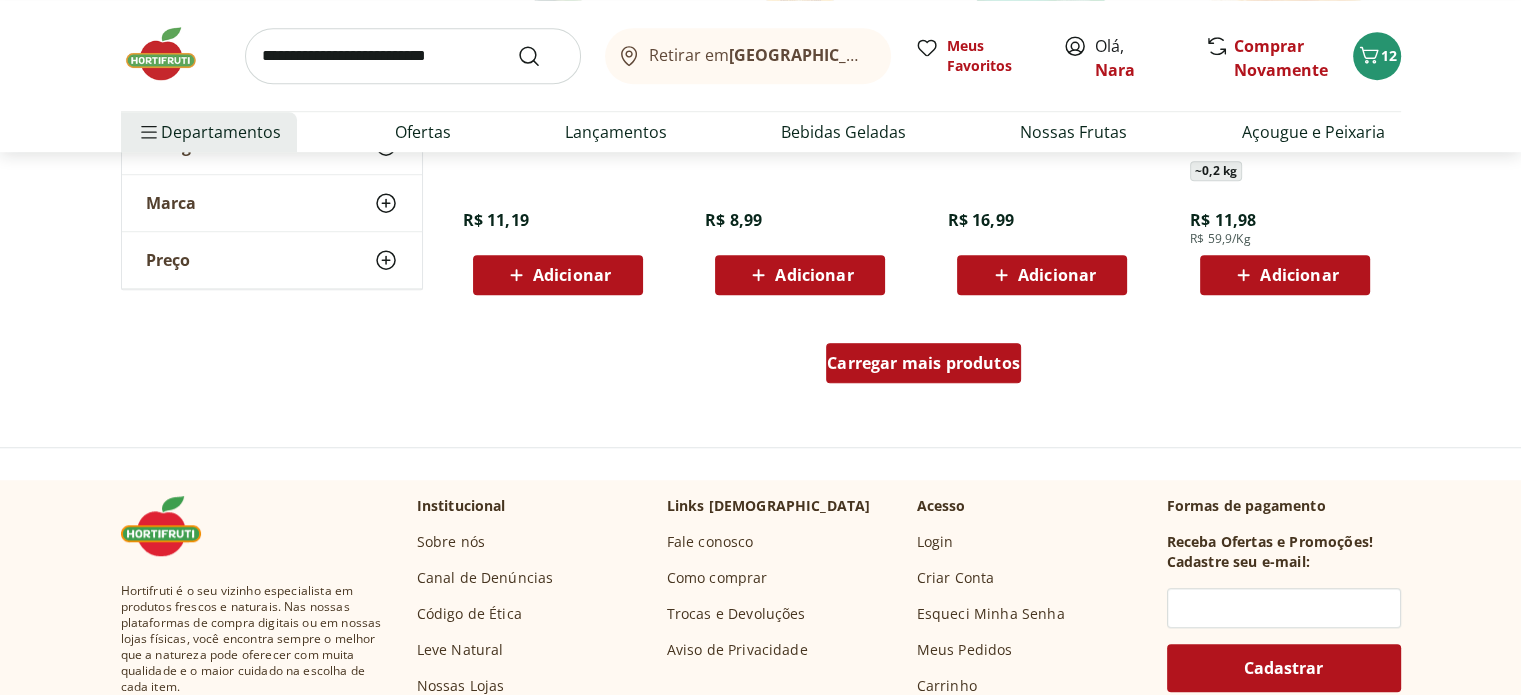 click on "Carregar mais produtos" at bounding box center [923, 363] 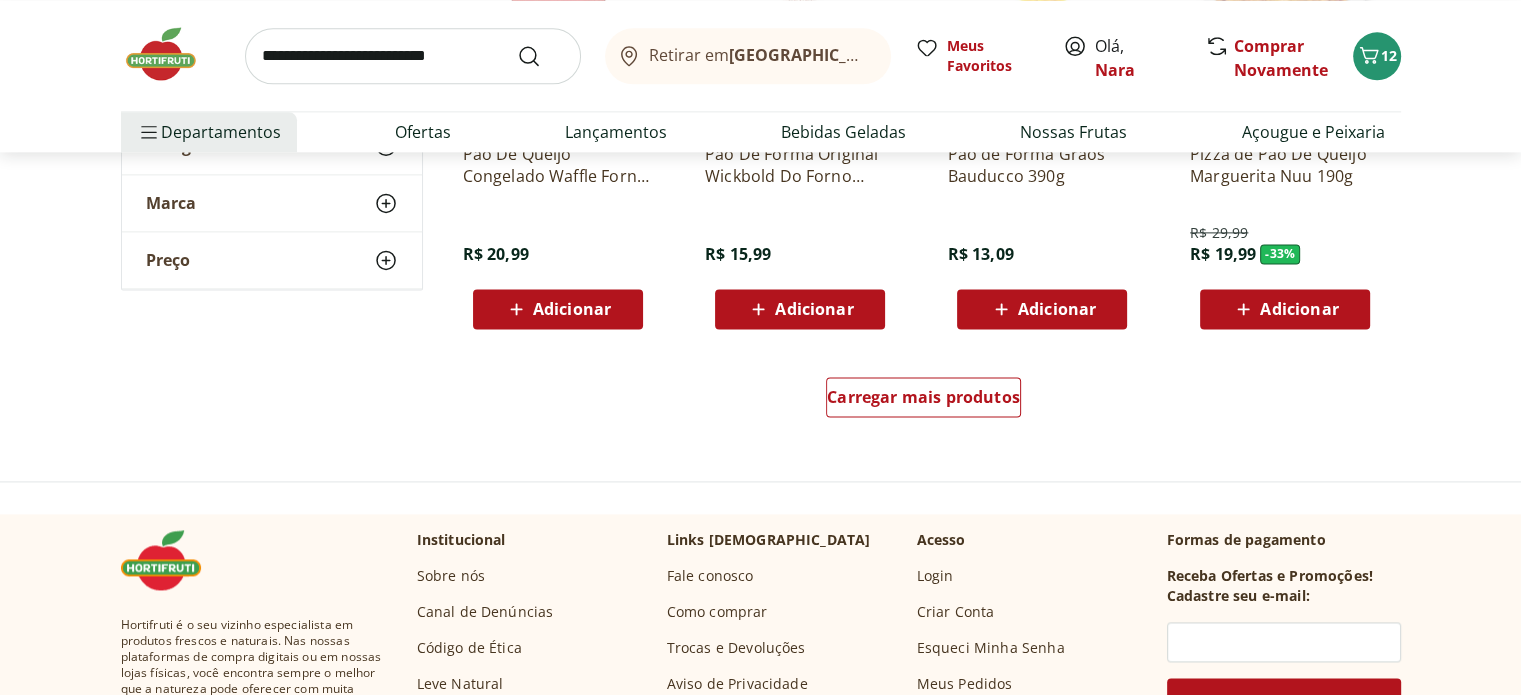 scroll, scrollTop: 2800, scrollLeft: 0, axis: vertical 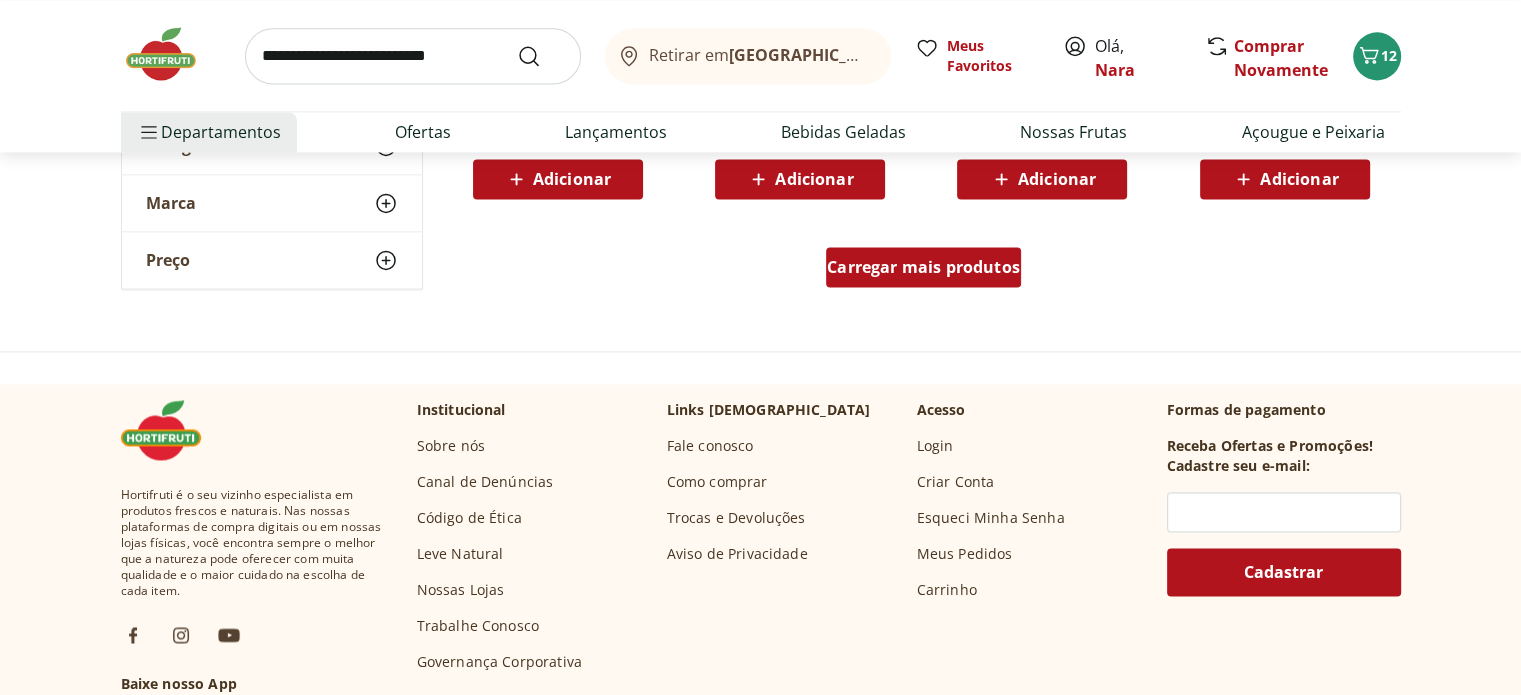 click on "Carregar mais produtos" at bounding box center (923, 267) 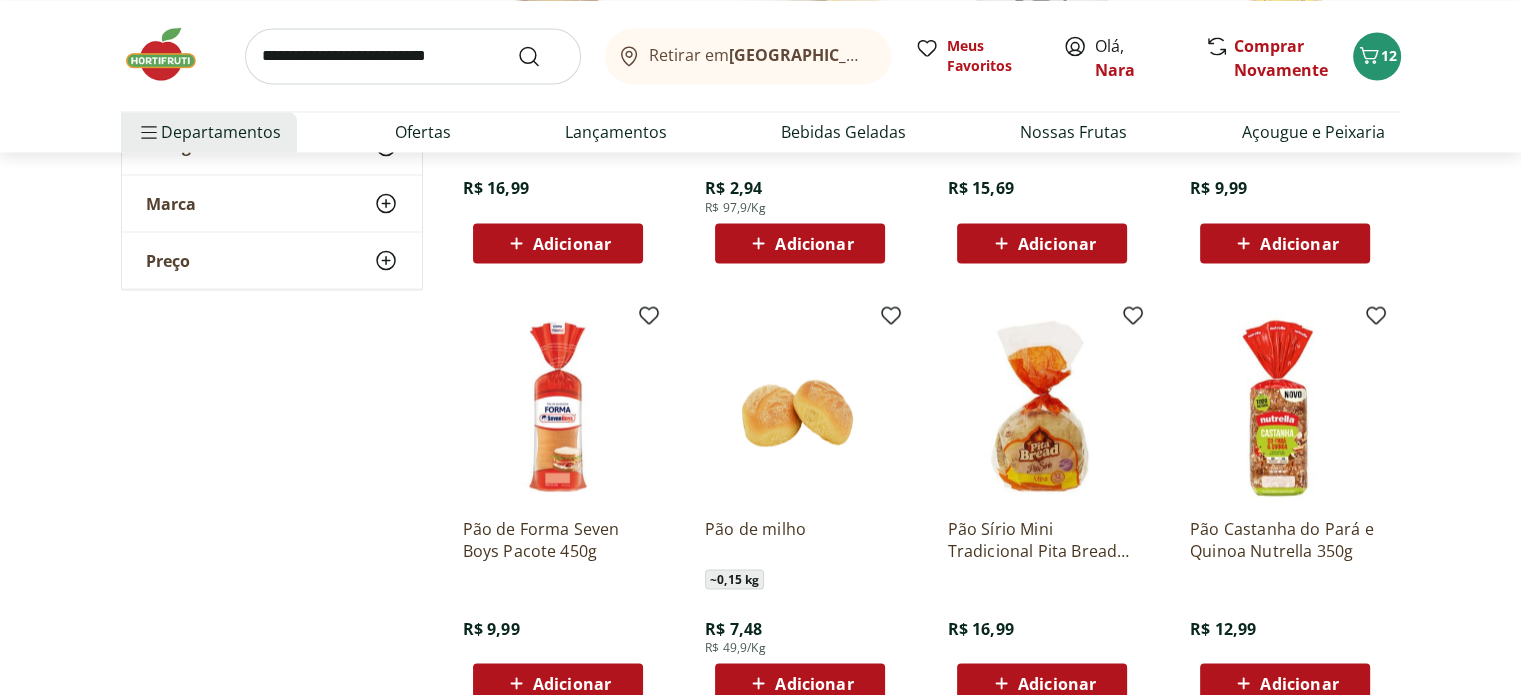 scroll, scrollTop: 4000, scrollLeft: 0, axis: vertical 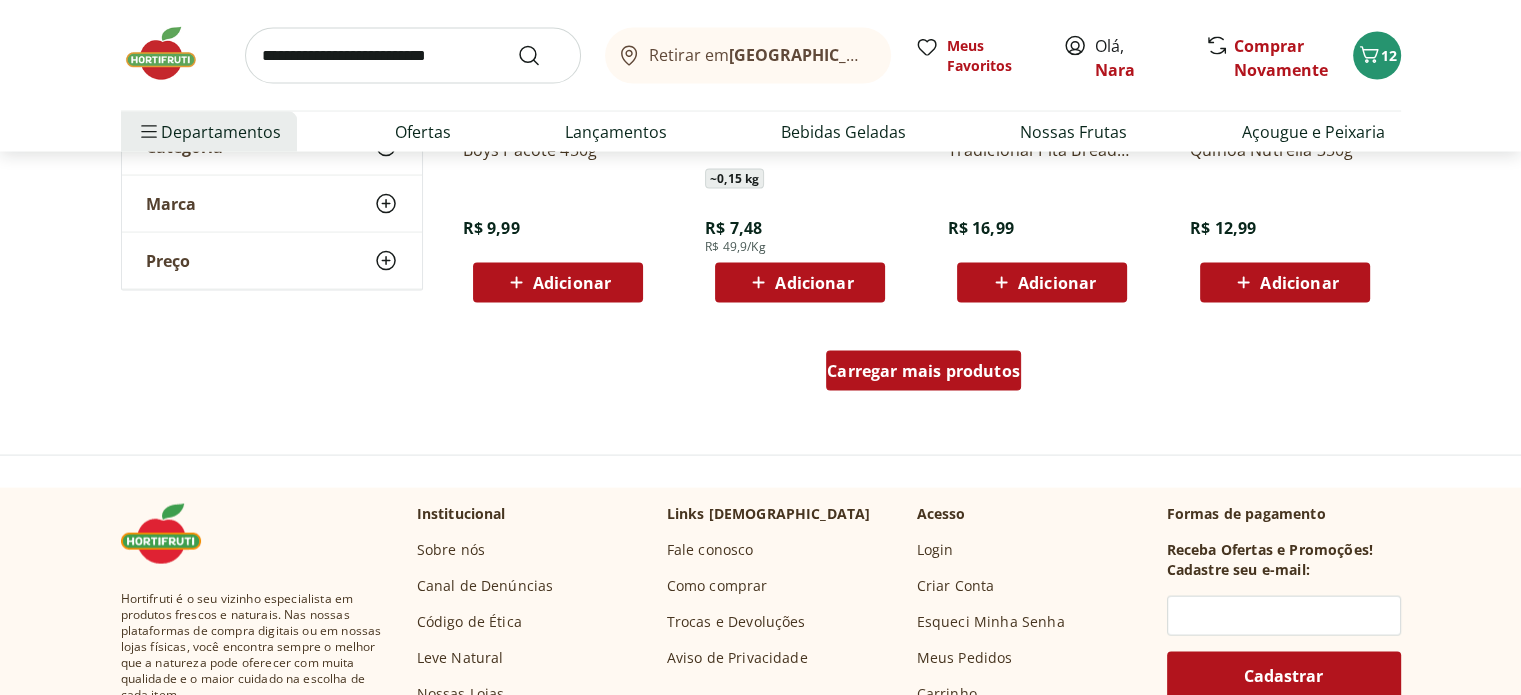 click on "Carregar mais produtos" at bounding box center [923, 371] 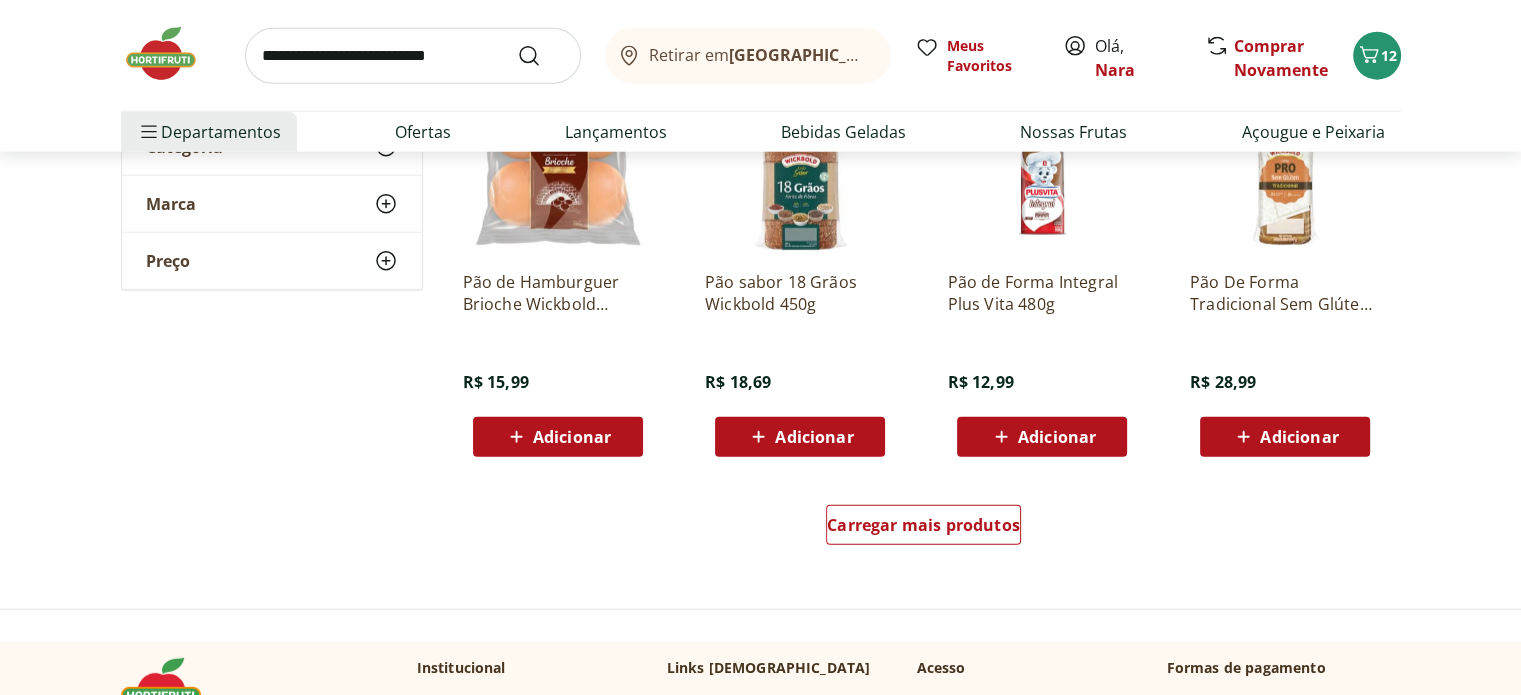 scroll, scrollTop: 5200, scrollLeft: 0, axis: vertical 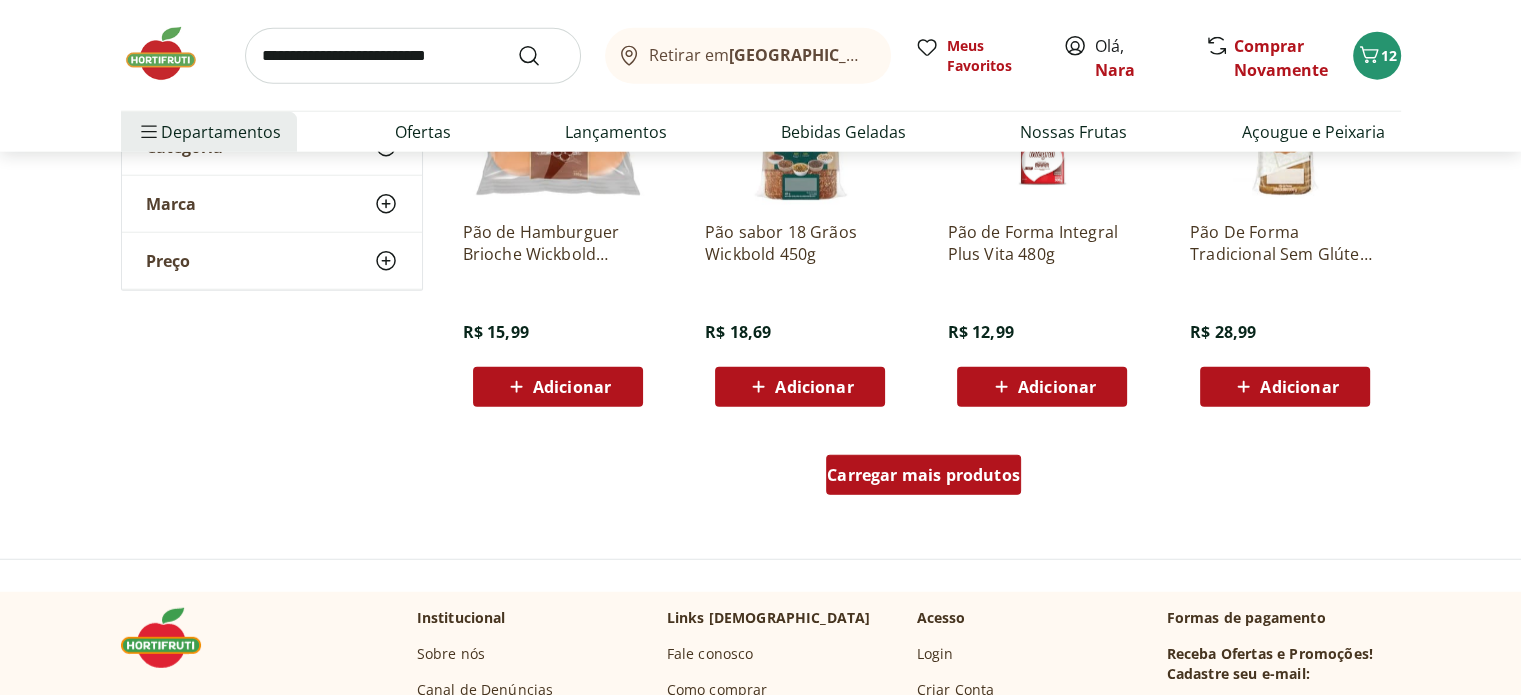 click on "Carregar mais produtos" at bounding box center [923, 475] 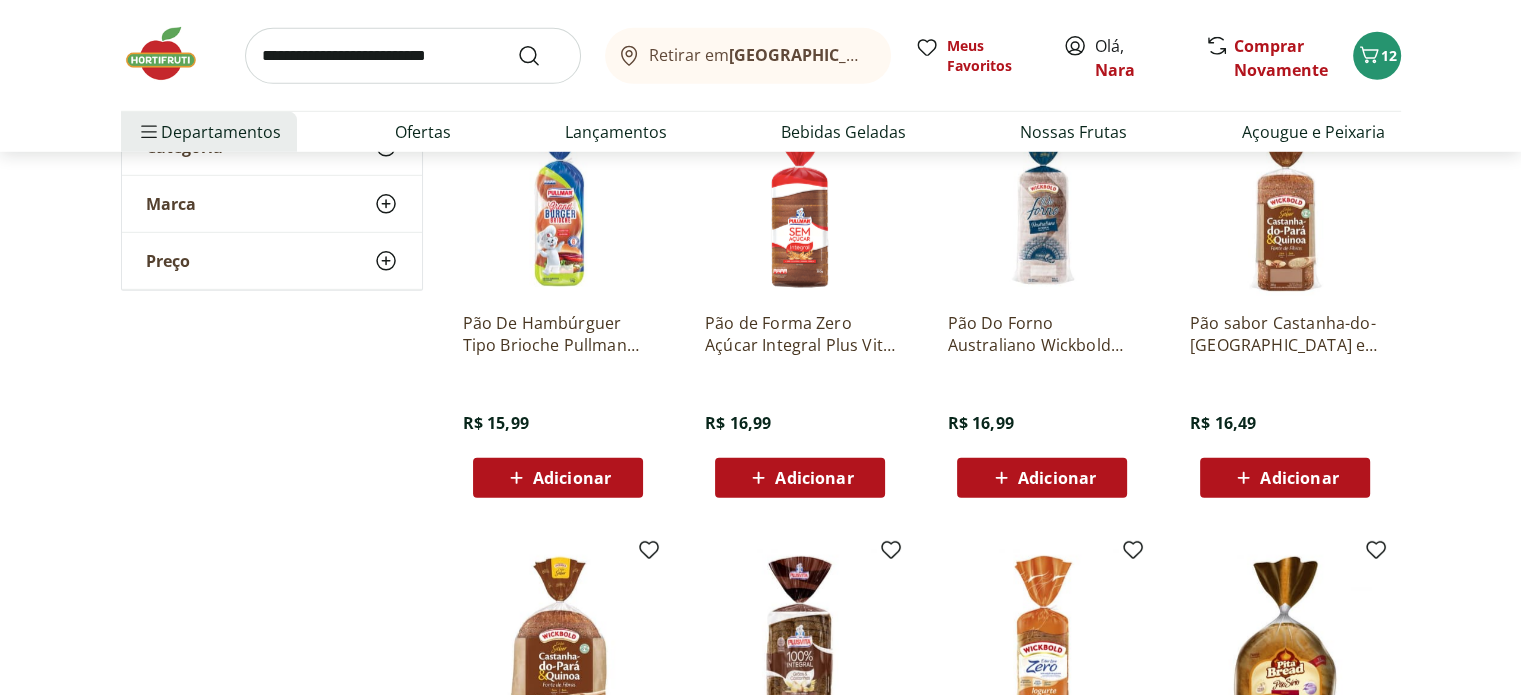 scroll, scrollTop: 6000, scrollLeft: 0, axis: vertical 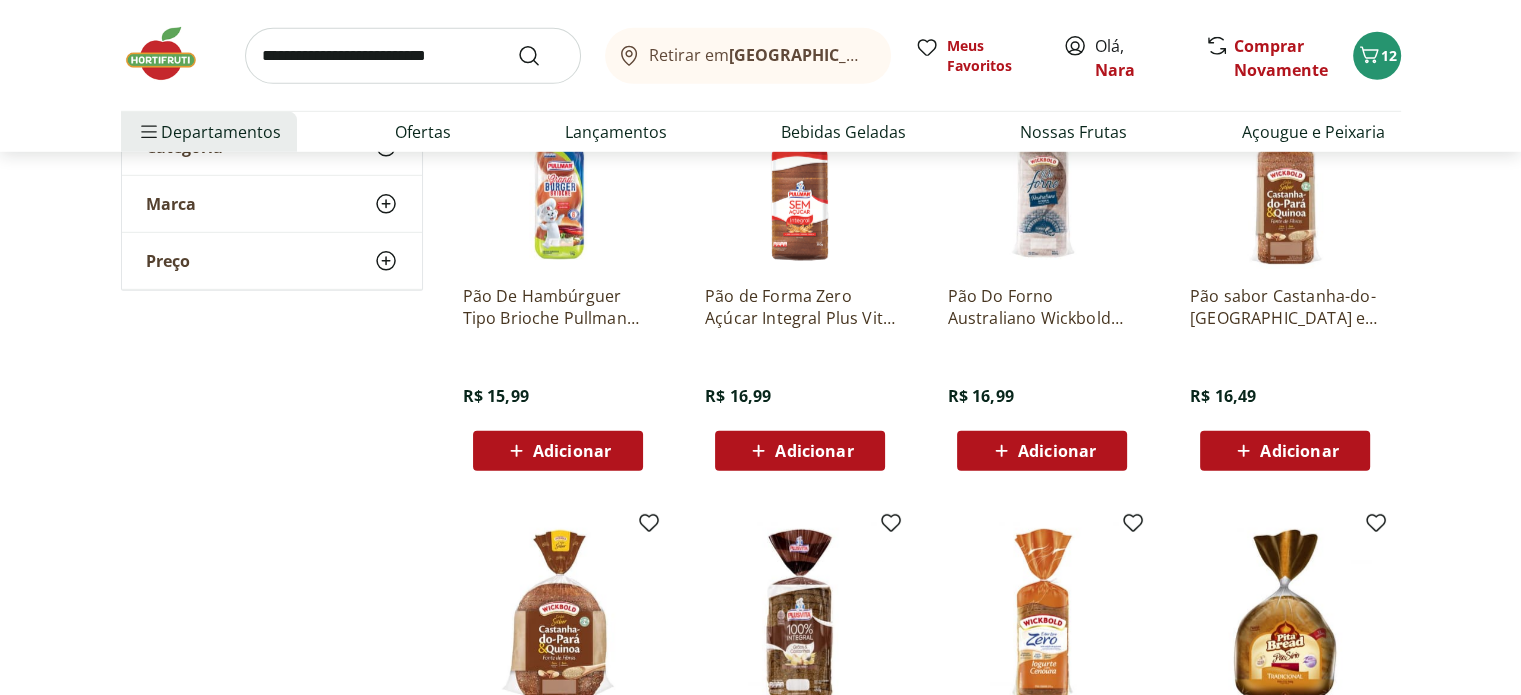 click on "Adicionar" at bounding box center (1057, 451) 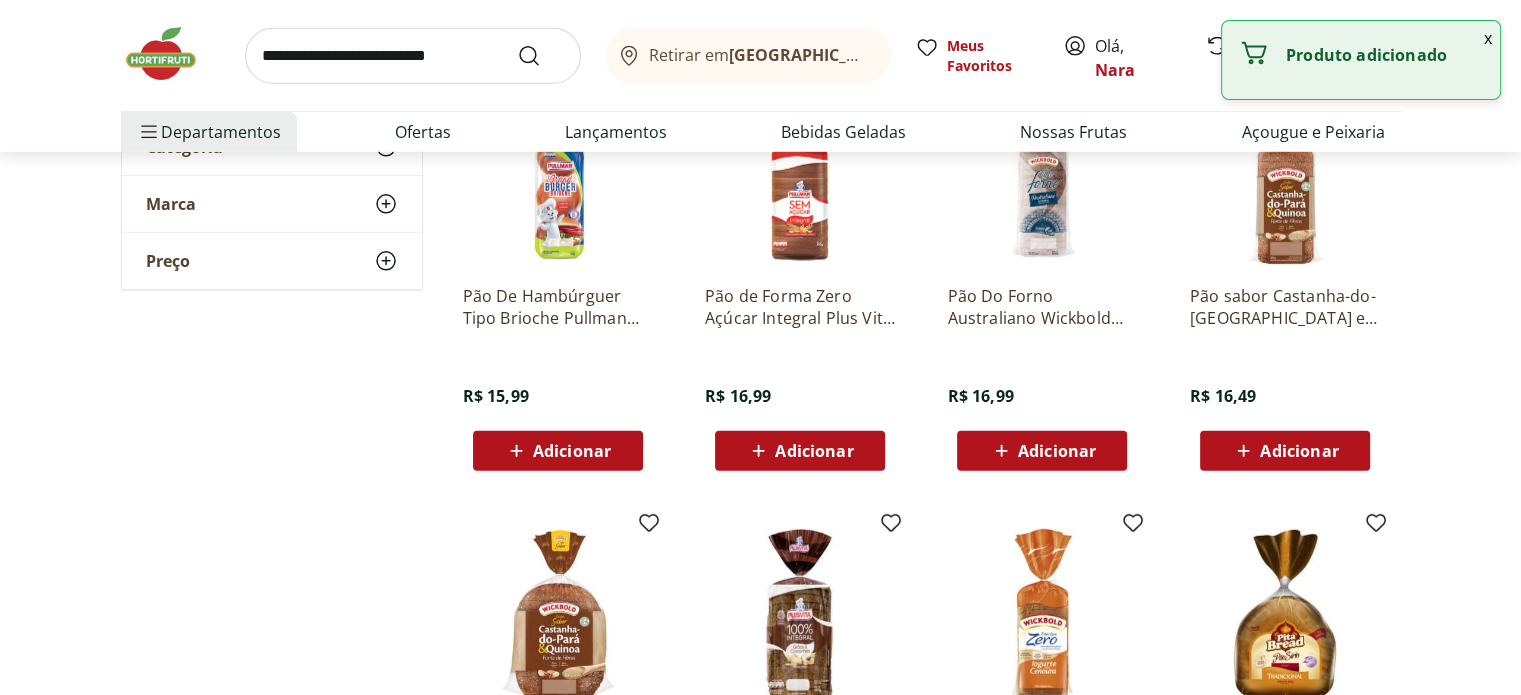 click on "Adicionar" at bounding box center (1299, 451) 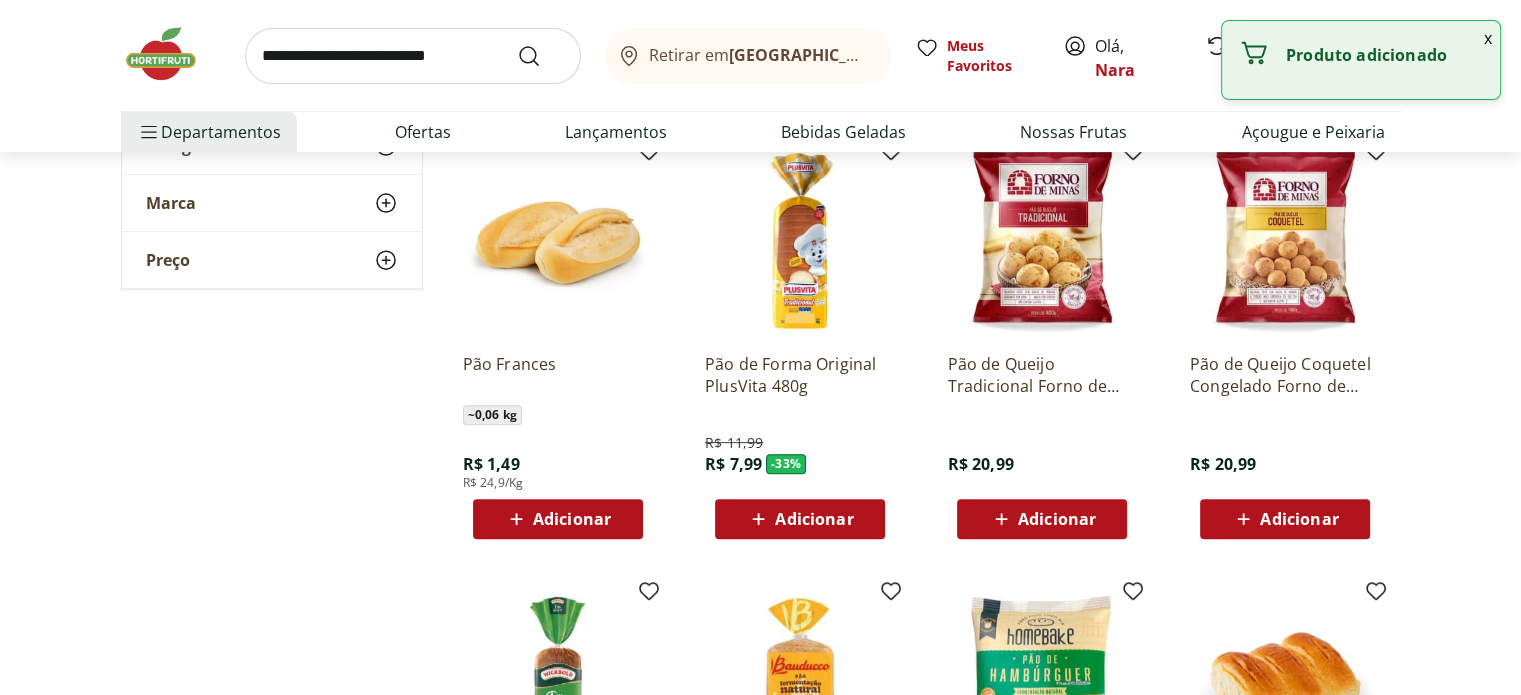 scroll, scrollTop: 0, scrollLeft: 0, axis: both 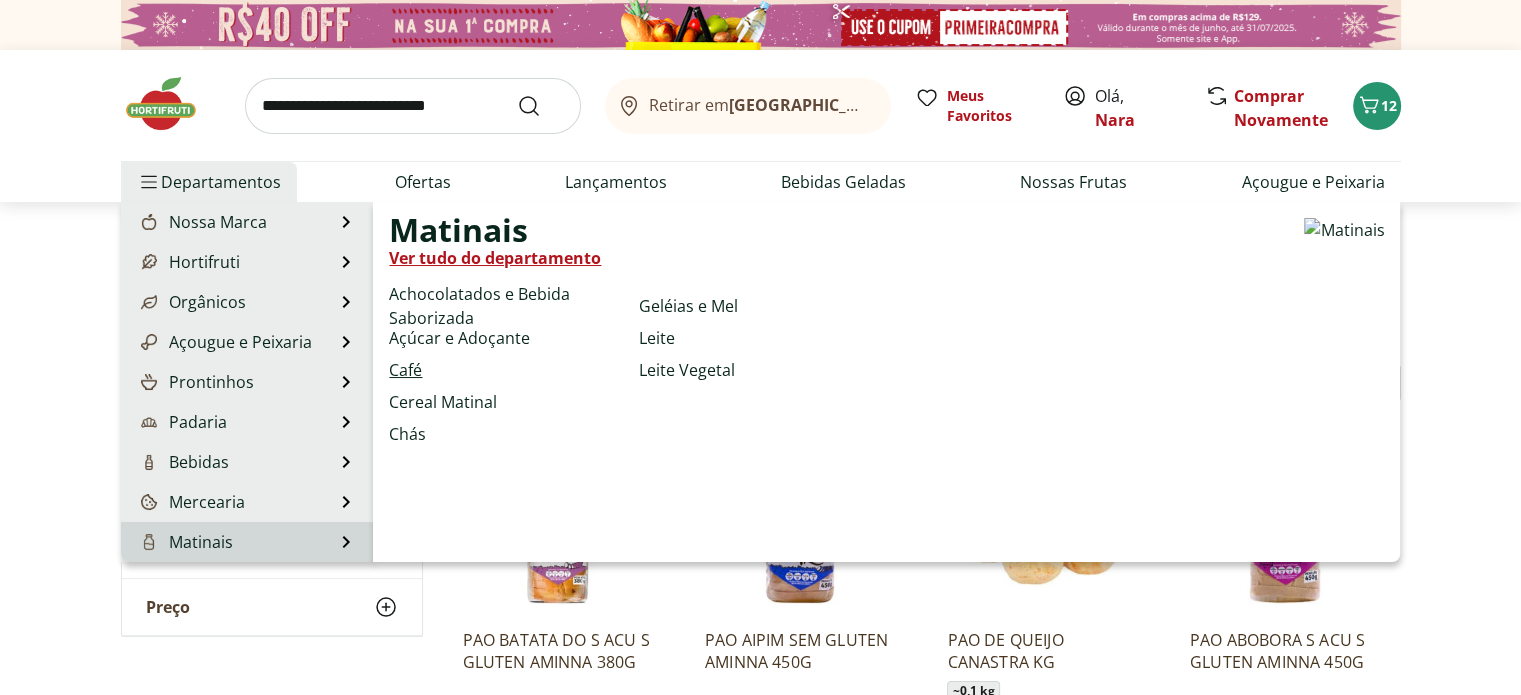 click on "Café" at bounding box center (405, 370) 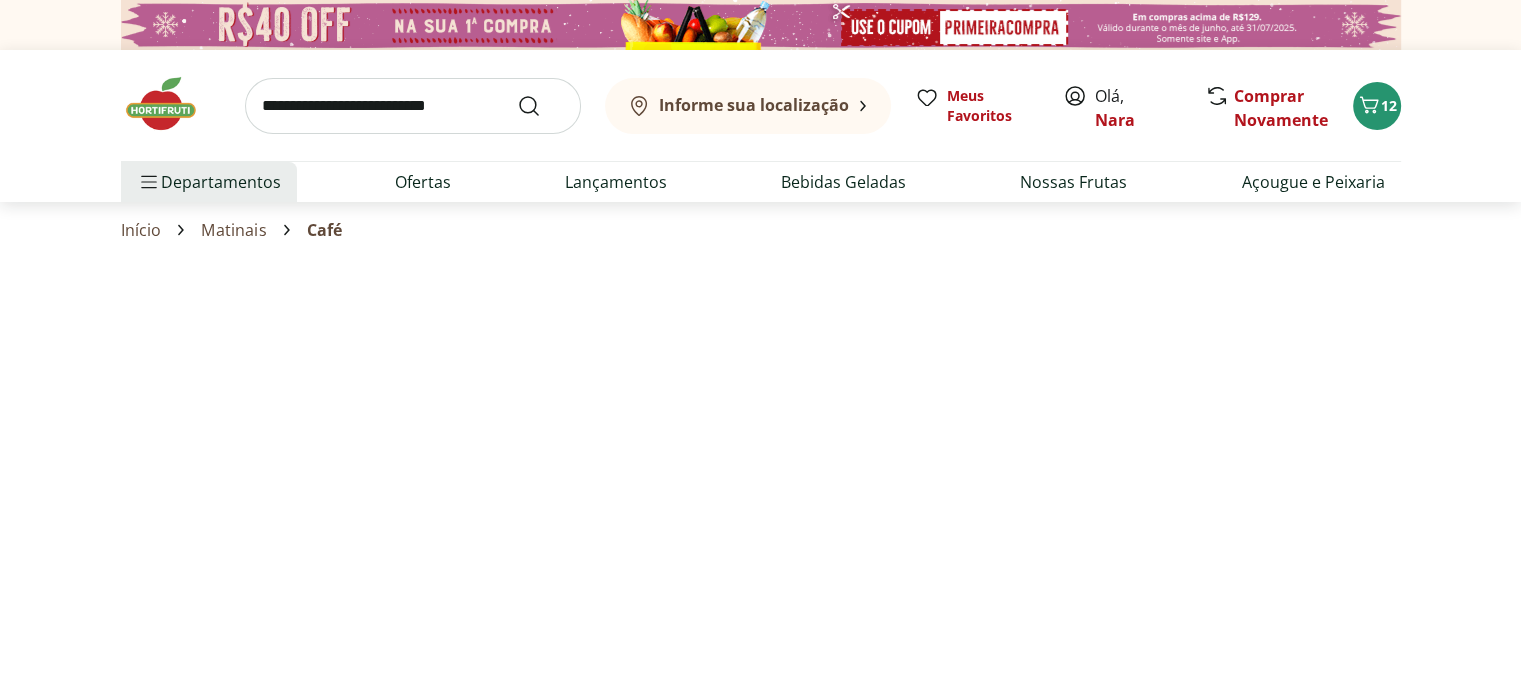 select on "**********" 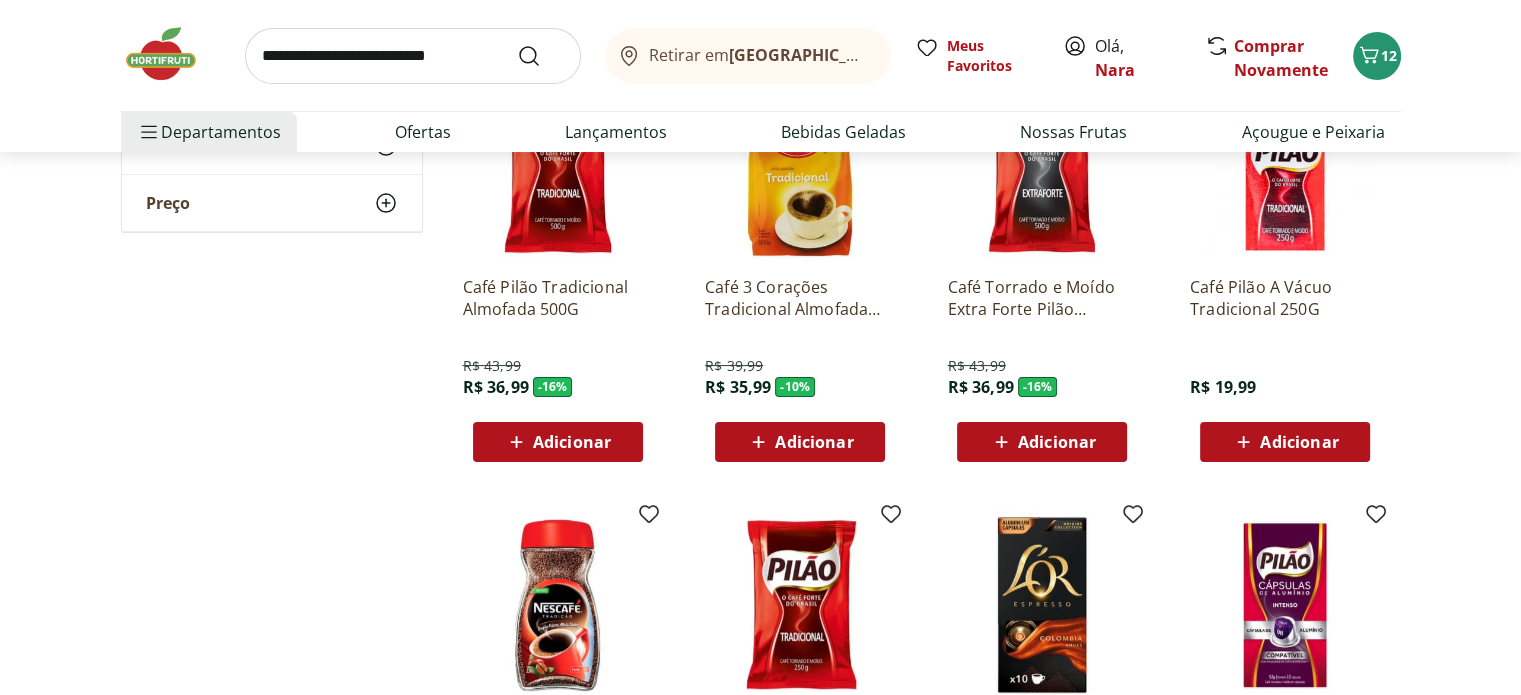 scroll, scrollTop: 400, scrollLeft: 0, axis: vertical 